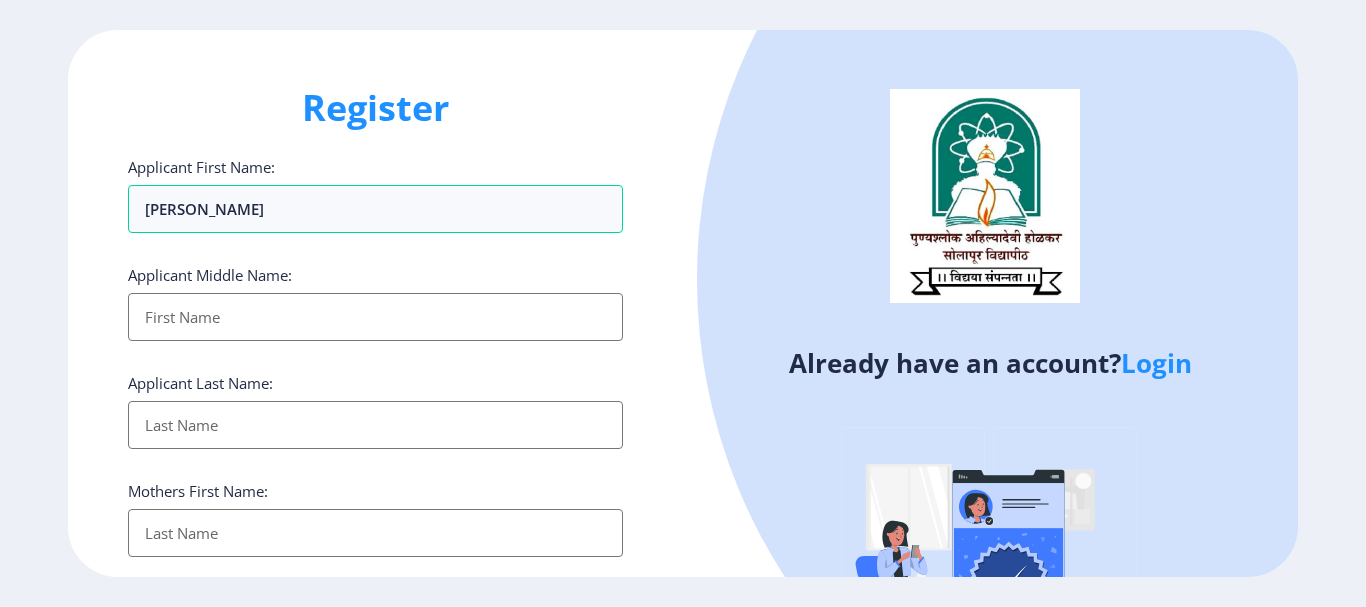 select 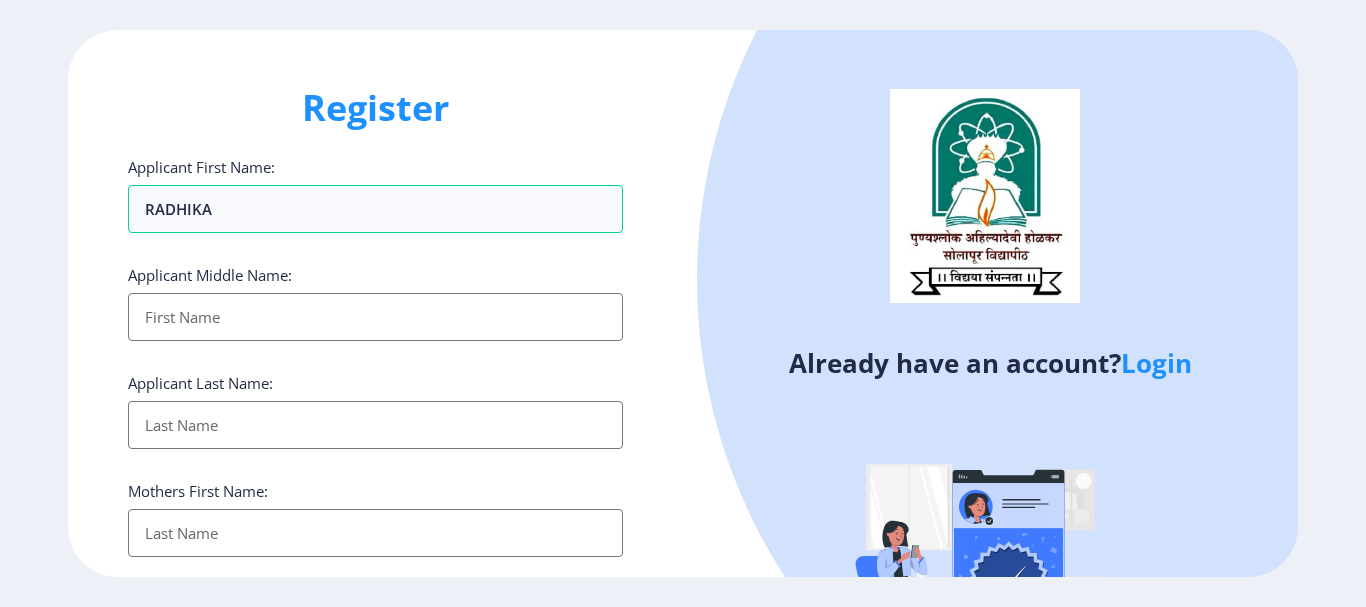 scroll, scrollTop: 0, scrollLeft: 0, axis: both 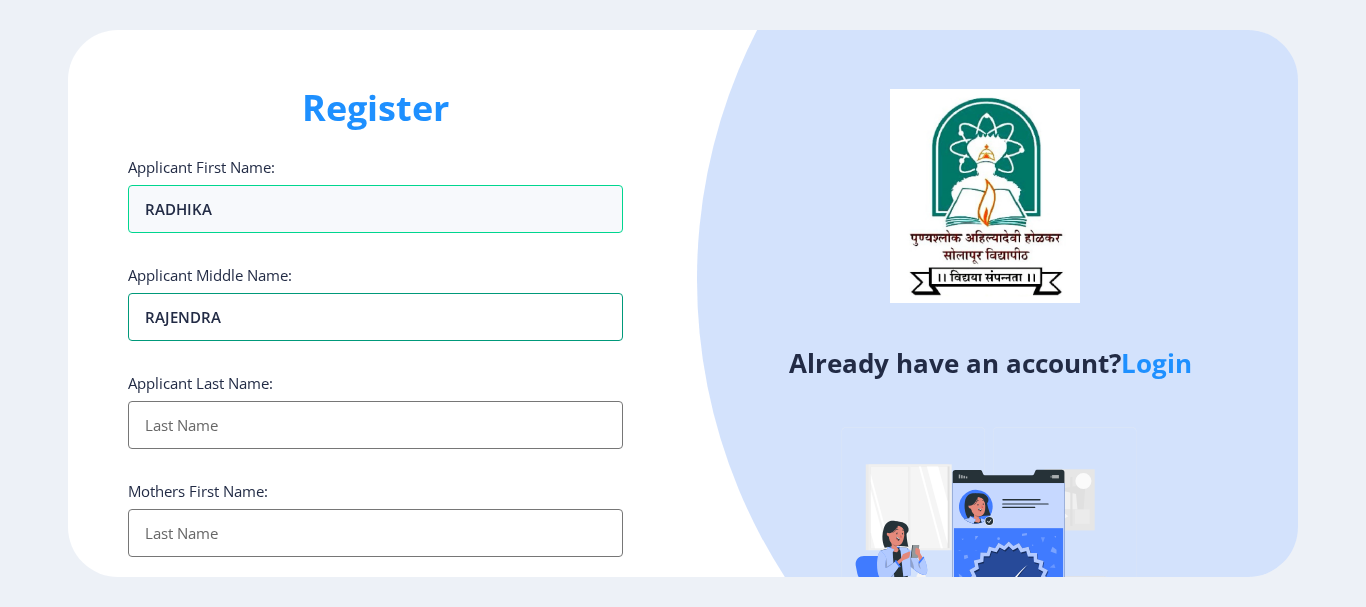 type on "RAJENDRA" 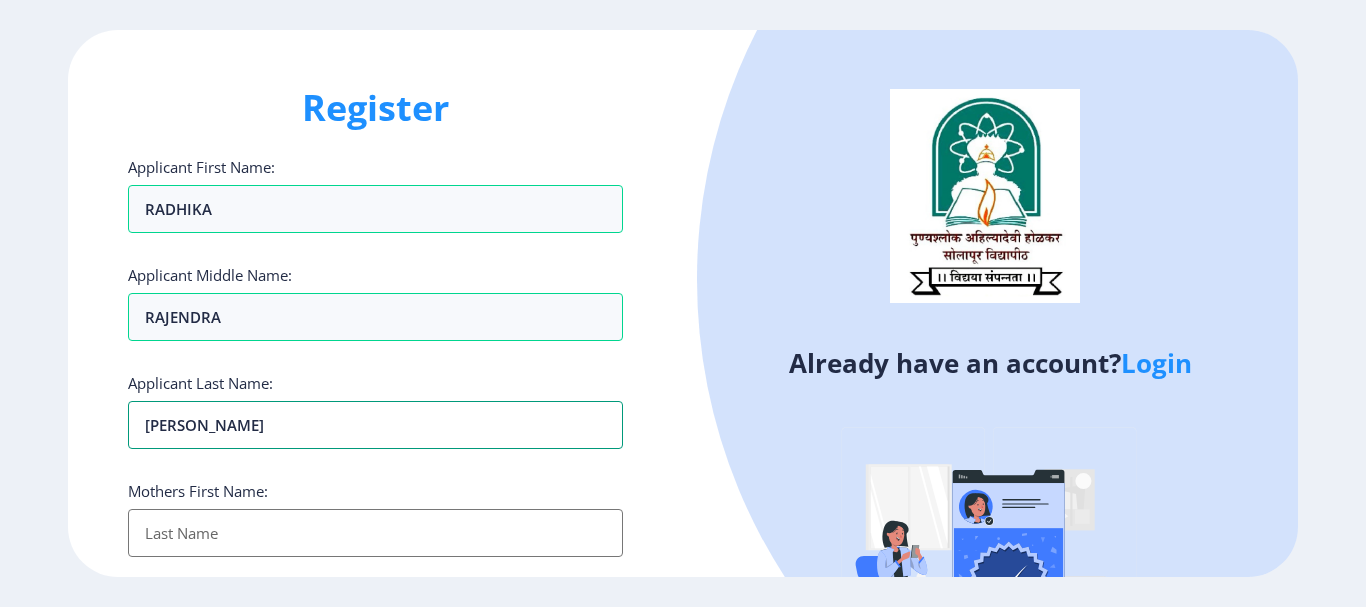 type on "[PERSON_NAME]" 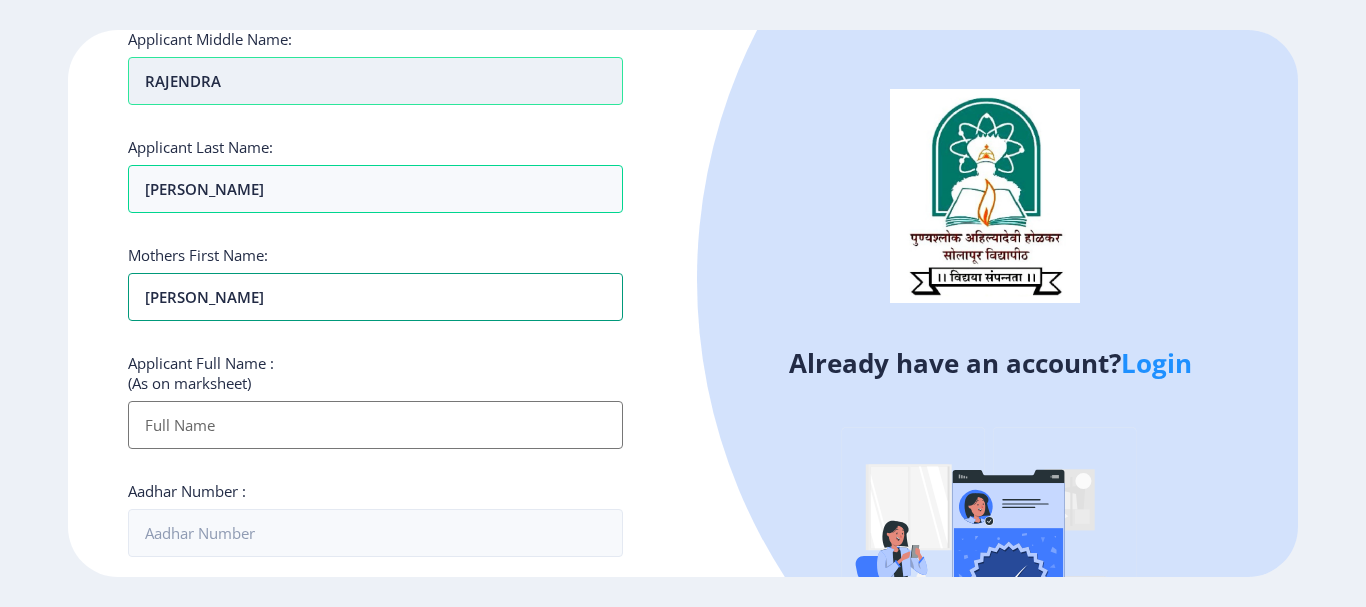 scroll, scrollTop: 444, scrollLeft: 0, axis: vertical 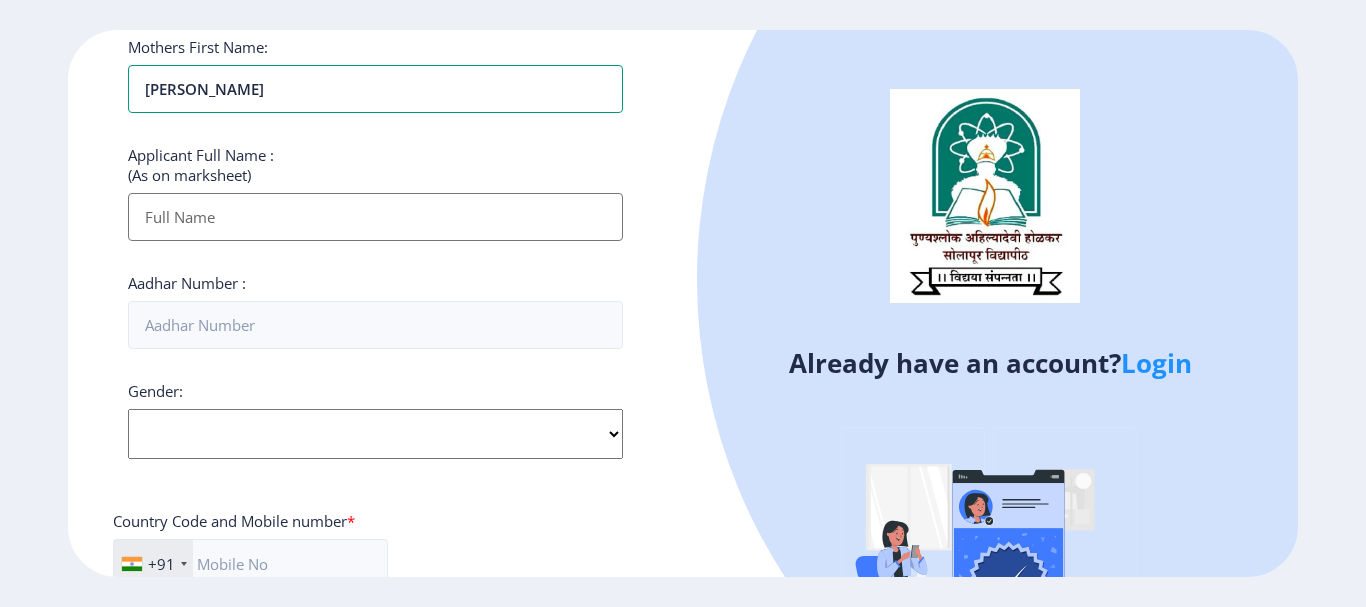 type on "[PERSON_NAME]" 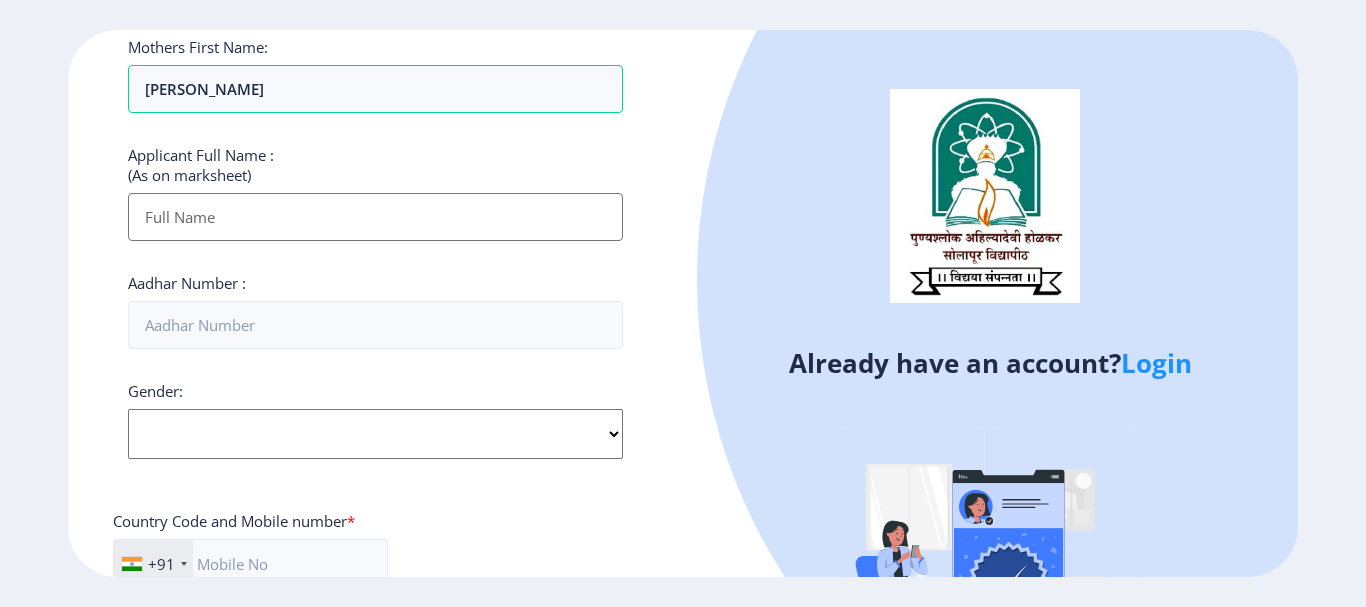 click on "Applicant First Name:" at bounding box center (375, 217) 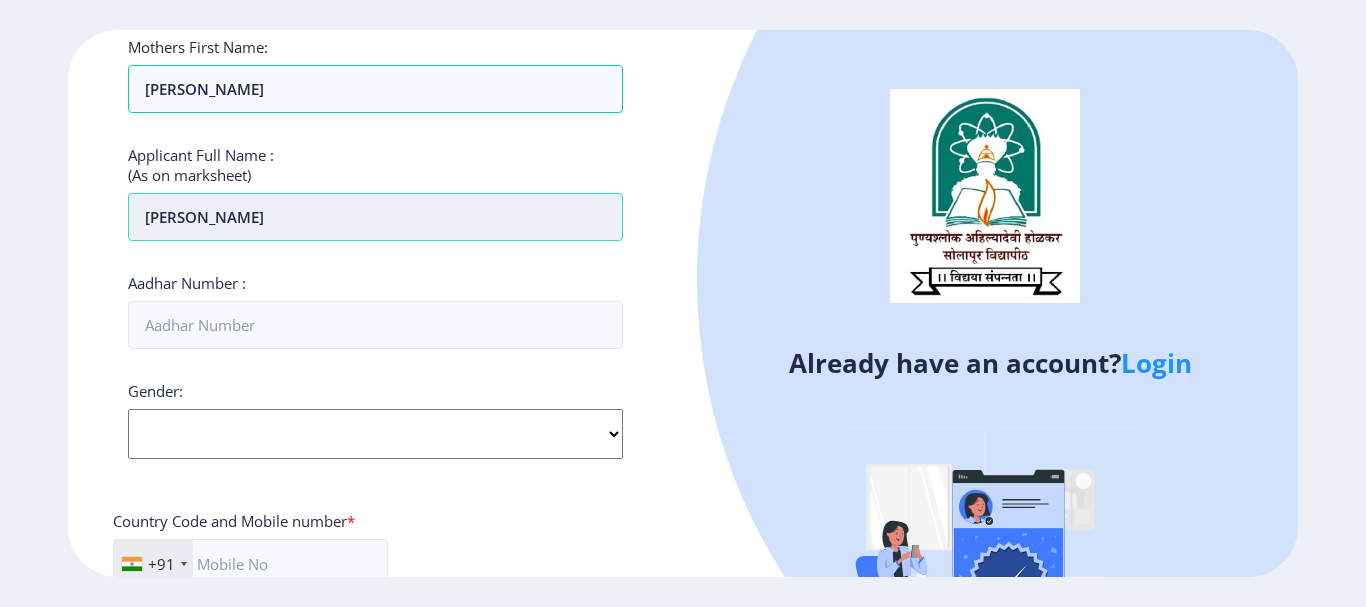 type on "[PERSON_NAME]" 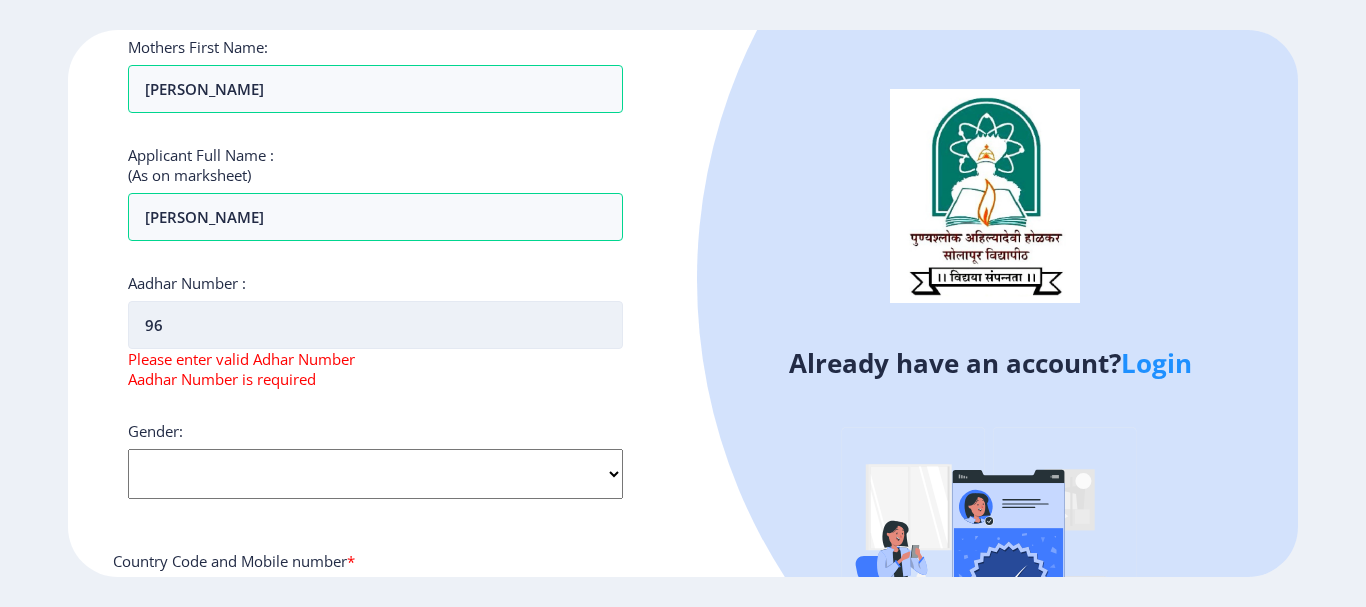scroll, scrollTop: 190, scrollLeft: 0, axis: vertical 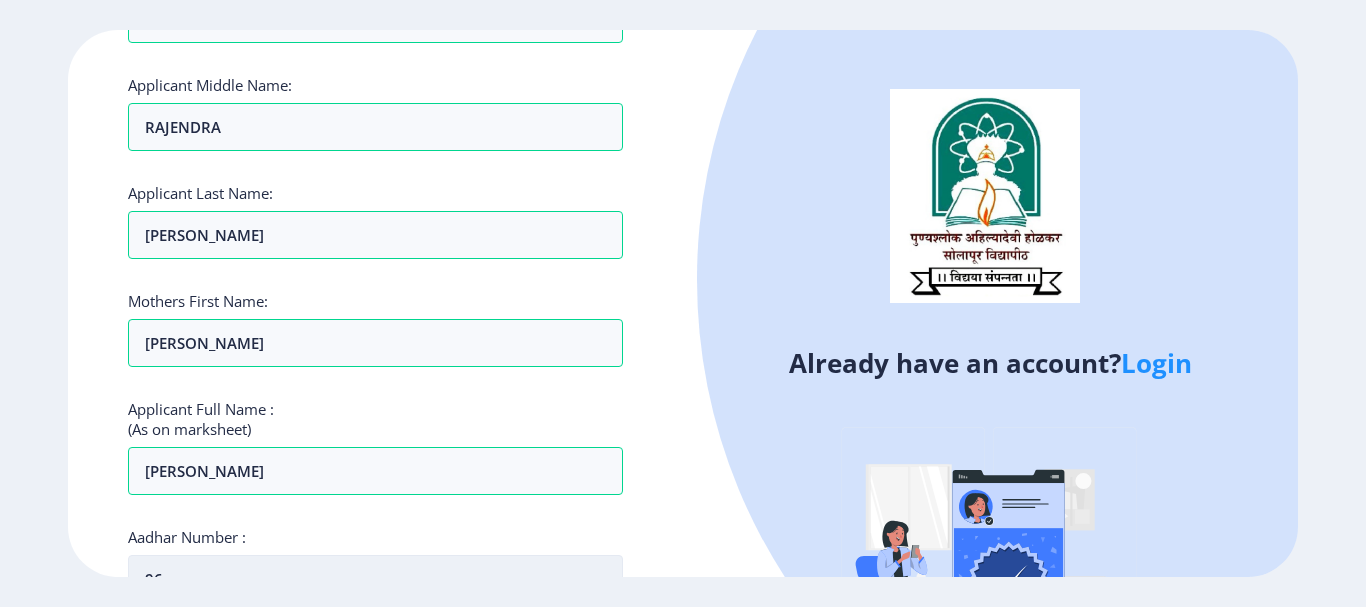 click on "Applicant First Name: [PERSON_NAME] Applicant Middle Name: [PERSON_NAME] Applicant Last Name: [PERSON_NAME] Mothers First Name: [PERSON_NAME] Applicant Full Name : (As on marksheet) [PERSON_NAME] Aadhar Number :  96 Please enter valid Adhar Number Aadhar Number is required Gender: Select Gender [DEMOGRAPHIC_DATA] [DEMOGRAPHIC_DATA] Other  Country Code and Mobile number  *  +91 [GEOGRAPHIC_DATA] ([GEOGRAPHIC_DATA]) +91 [GEOGRAPHIC_DATA] (‫[GEOGRAPHIC_DATA]‬‎) +93 [GEOGRAPHIC_DATA] ([GEOGRAPHIC_DATA]) +355 [GEOGRAPHIC_DATA] (‫[GEOGRAPHIC_DATA]‬‎) +213 [US_STATE] +1 [GEOGRAPHIC_DATA] +376 [GEOGRAPHIC_DATA] +244 [GEOGRAPHIC_DATA] +1 [GEOGRAPHIC_DATA] +1 [GEOGRAPHIC_DATA] +54 [GEOGRAPHIC_DATA] ([GEOGRAPHIC_DATA]) +374 [GEOGRAPHIC_DATA] +297 [GEOGRAPHIC_DATA] +61 [GEOGRAPHIC_DATA] ([GEOGRAPHIC_DATA]) +43 [GEOGRAPHIC_DATA] ([GEOGRAPHIC_DATA]) +994 [GEOGRAPHIC_DATA] +1 [GEOGRAPHIC_DATA] (‫[GEOGRAPHIC_DATA]‬‎) +973 [GEOGRAPHIC_DATA] ([GEOGRAPHIC_DATA]) +880 [GEOGRAPHIC_DATA] +1 [GEOGRAPHIC_DATA] ([GEOGRAPHIC_DATA]) +375 [GEOGRAPHIC_DATA] ([GEOGRAPHIC_DATA]) +32 [GEOGRAPHIC_DATA] +501 [GEOGRAPHIC_DATA] ([GEOGRAPHIC_DATA]) +229 [GEOGRAPHIC_DATA] +1 [GEOGRAPHIC_DATA] (འབྲུག) +975 [GEOGRAPHIC_DATA] +591 [GEOGRAPHIC_DATA] ([GEOGRAPHIC_DATA]) +387 [GEOGRAPHIC_DATA] +267 [GEOGRAPHIC_DATA] ([GEOGRAPHIC_DATA]) +55" 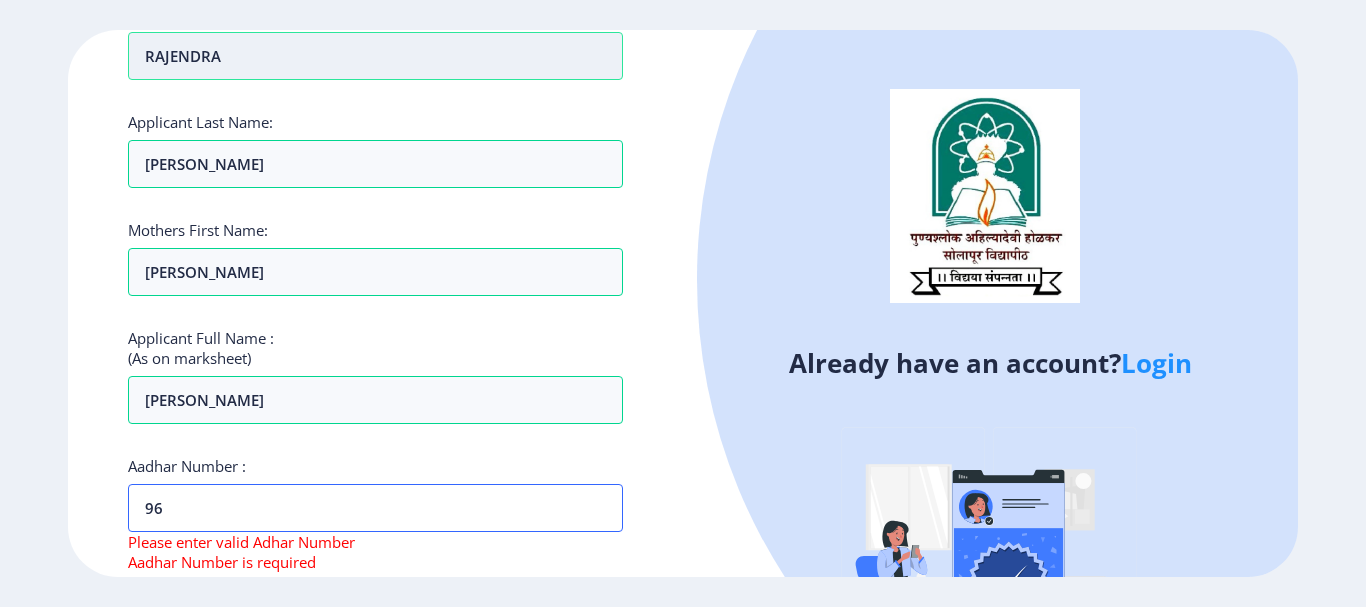 scroll, scrollTop: 390, scrollLeft: 0, axis: vertical 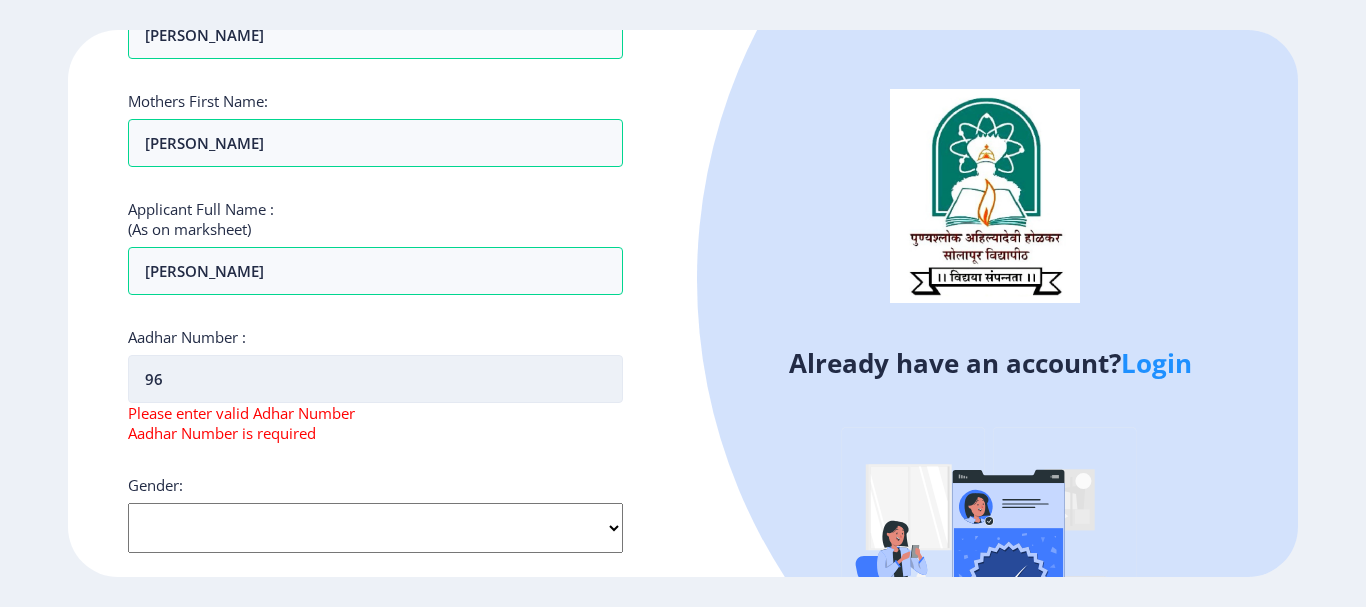 click on "96" at bounding box center [375, 379] 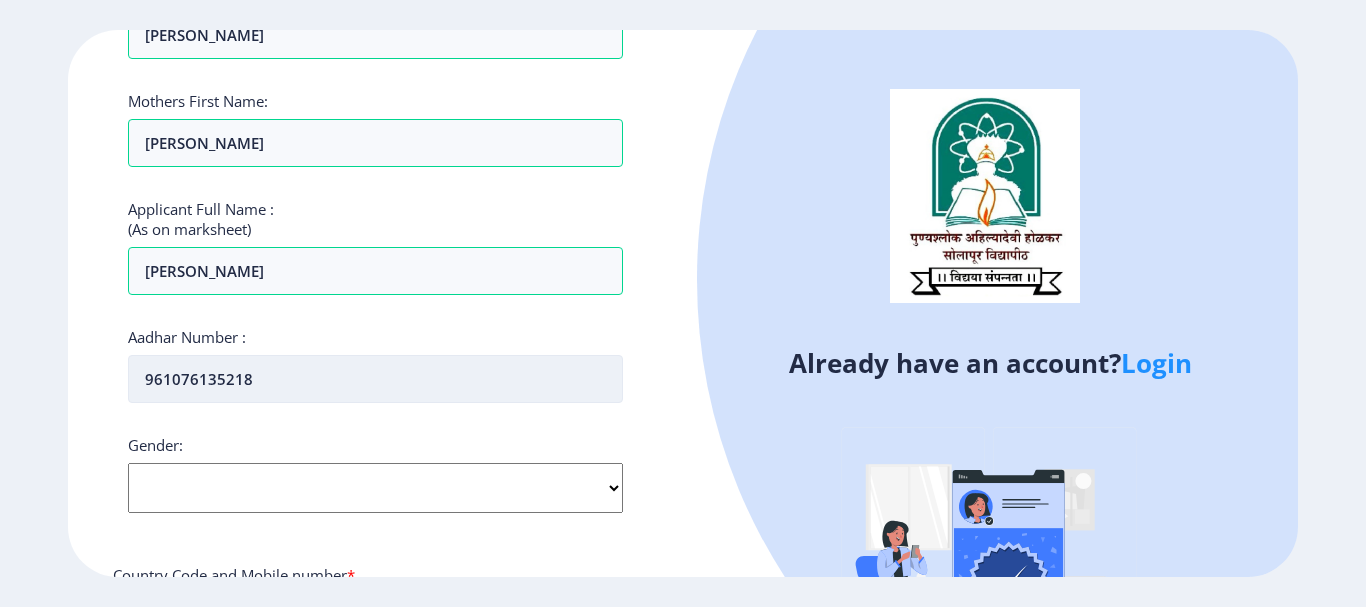type on "961076135218" 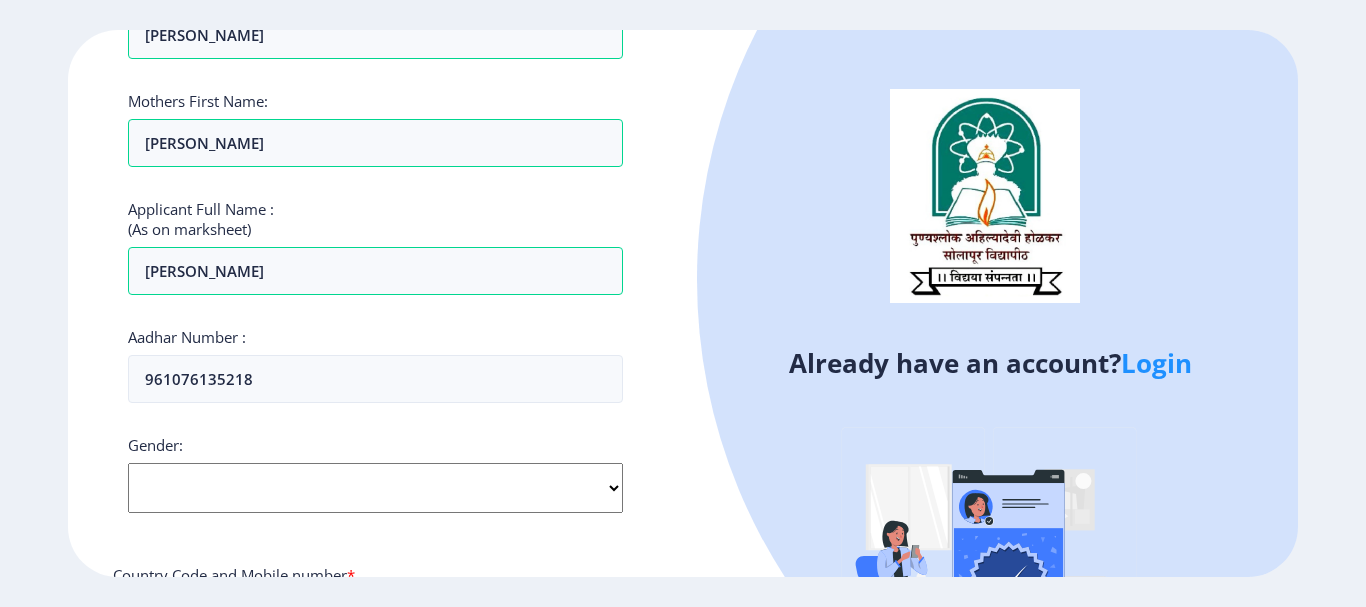 click on "Select Gender [DEMOGRAPHIC_DATA] [DEMOGRAPHIC_DATA] Other" 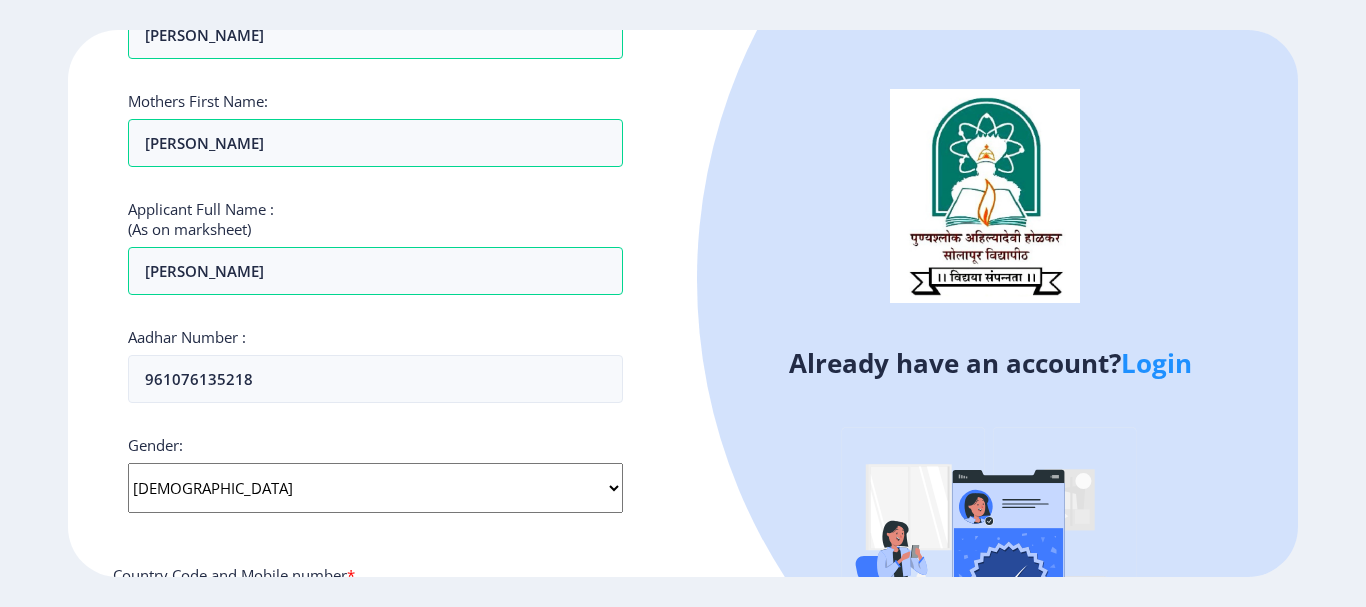 click on "Select Gender [DEMOGRAPHIC_DATA] [DEMOGRAPHIC_DATA] Other" 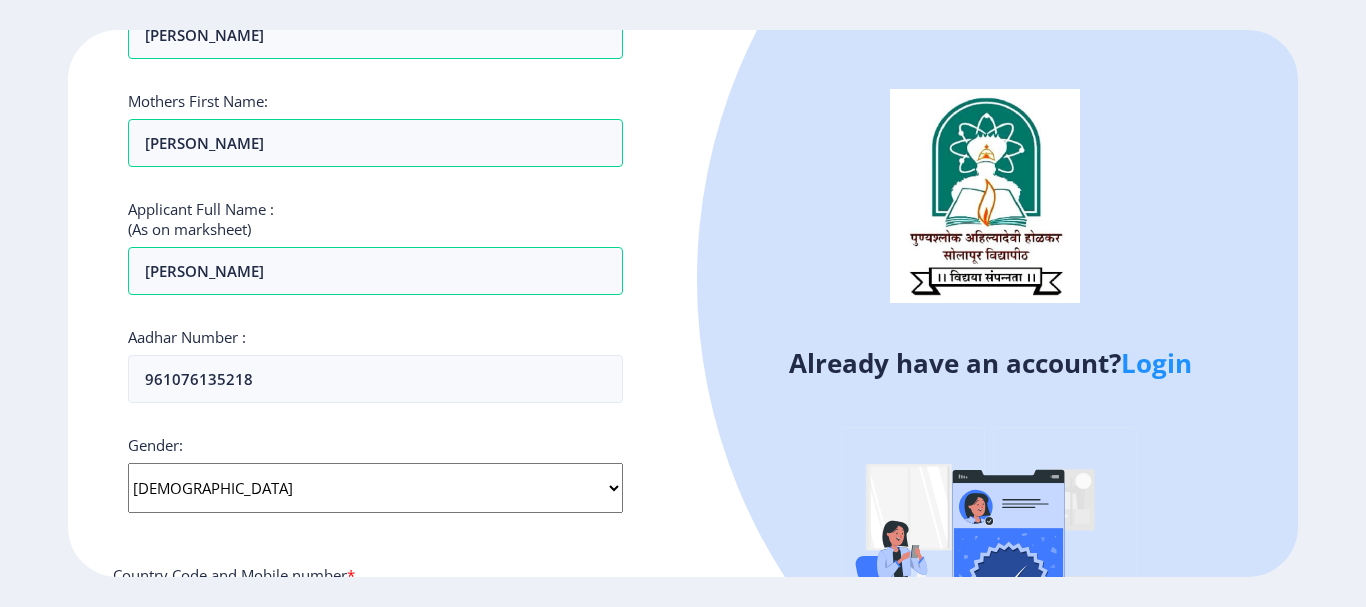 click on "Applicant First Name: RADHIKA Applicant Middle Name: [PERSON_NAME] Applicant Last Name: [PERSON_NAME] Mothers First Name: [PERSON_NAME] Applicant Full Name : (As on marksheet) [PERSON_NAME] Number :  961076135218 Gender: Select Gender [DEMOGRAPHIC_DATA] [DEMOGRAPHIC_DATA] Other  Country Code and Mobile number  *  +91 [GEOGRAPHIC_DATA] ([GEOGRAPHIC_DATA]) +91 [GEOGRAPHIC_DATA] (‫[GEOGRAPHIC_DATA]‬‎) +93 [GEOGRAPHIC_DATA] ([GEOGRAPHIC_DATA]) +355 [GEOGRAPHIC_DATA] (‫[GEOGRAPHIC_DATA]‬‎) +213 [US_STATE] +1 [GEOGRAPHIC_DATA] +376 [GEOGRAPHIC_DATA] +244 [GEOGRAPHIC_DATA] +1 [GEOGRAPHIC_DATA] +1 [GEOGRAPHIC_DATA] +54 [GEOGRAPHIC_DATA] ([GEOGRAPHIC_DATA]) +374 [GEOGRAPHIC_DATA] +297 [GEOGRAPHIC_DATA] +61 [GEOGRAPHIC_DATA] ([GEOGRAPHIC_DATA]) +43 [GEOGRAPHIC_DATA] ([GEOGRAPHIC_DATA]) +994 [GEOGRAPHIC_DATA] +1 [GEOGRAPHIC_DATA] ([GEOGRAPHIC_DATA][GEOGRAPHIC_DATA]‬‎) +973 [GEOGRAPHIC_DATA] ([GEOGRAPHIC_DATA]) +880 [GEOGRAPHIC_DATA] +1 [GEOGRAPHIC_DATA] ([GEOGRAPHIC_DATA]) +375 [GEOGRAPHIC_DATA] ([GEOGRAPHIC_DATA]) +32 [GEOGRAPHIC_DATA] +501 [GEOGRAPHIC_DATA] ([GEOGRAPHIC_DATA]) +229 [GEOGRAPHIC_DATA] +1 [GEOGRAPHIC_DATA] (འབྲུག) +975 [GEOGRAPHIC_DATA] +591 [GEOGRAPHIC_DATA] ([GEOGRAPHIC_DATA]) +387 [GEOGRAPHIC_DATA] +267 [GEOGRAPHIC_DATA] ([GEOGRAPHIC_DATA]) +55 [GEOGRAPHIC_DATA] +246 +1 [GEOGRAPHIC_DATA]" 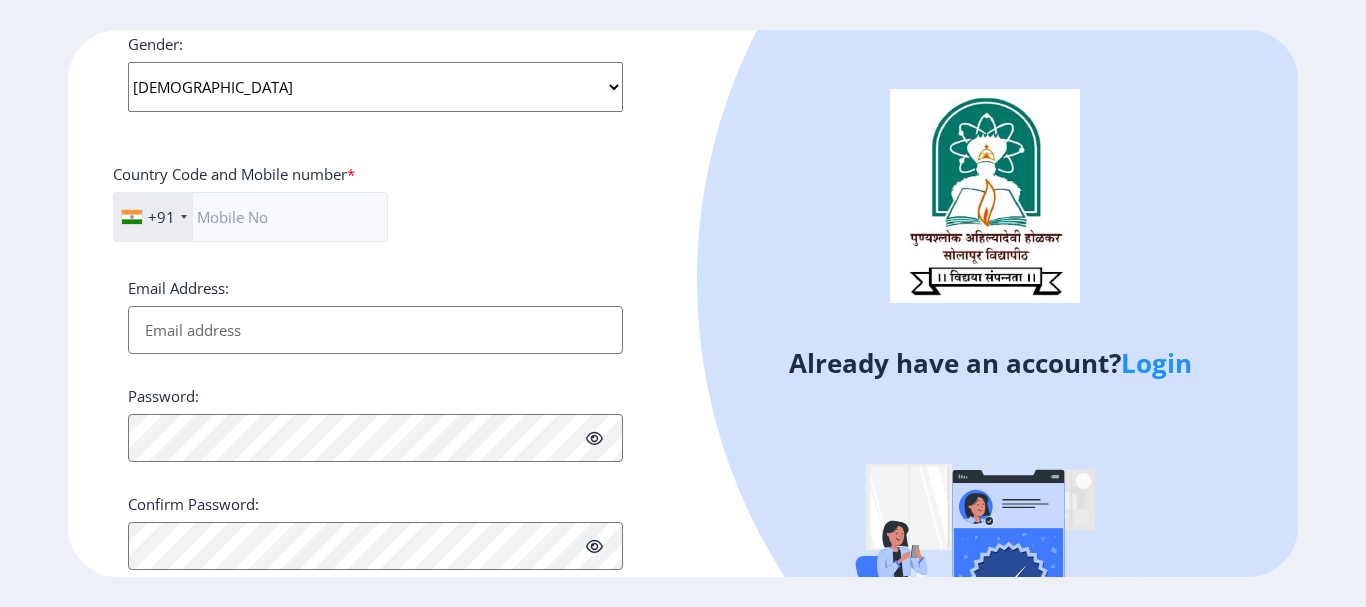 scroll, scrollTop: 846, scrollLeft: 0, axis: vertical 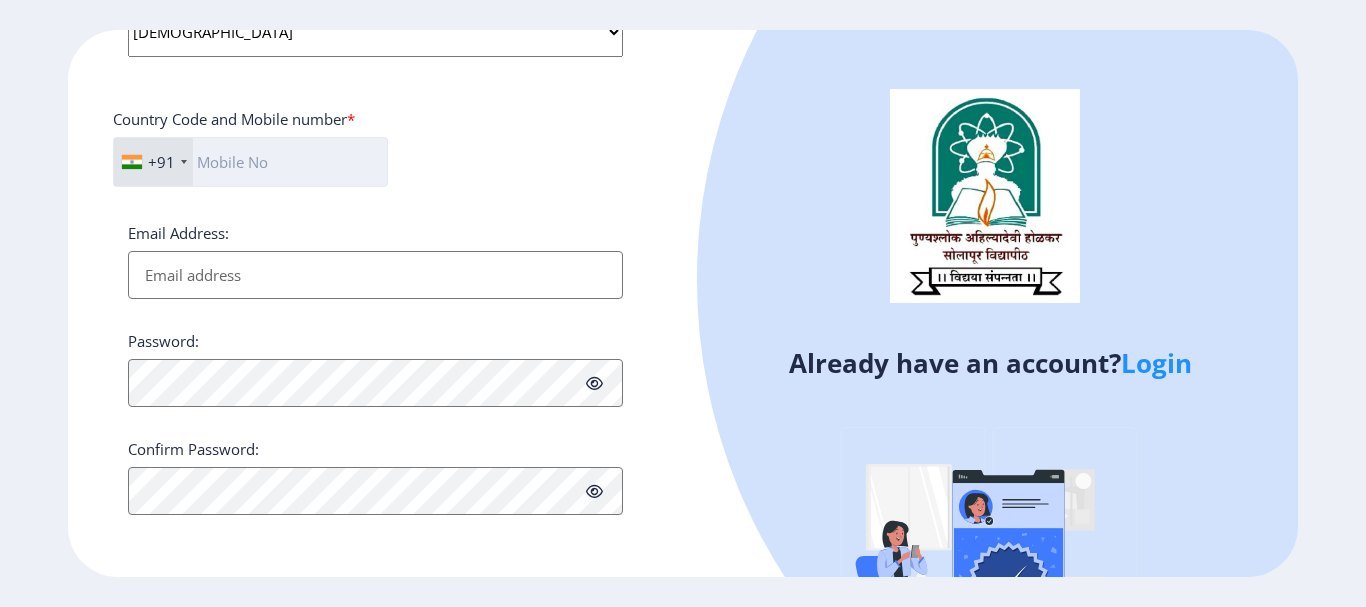 click 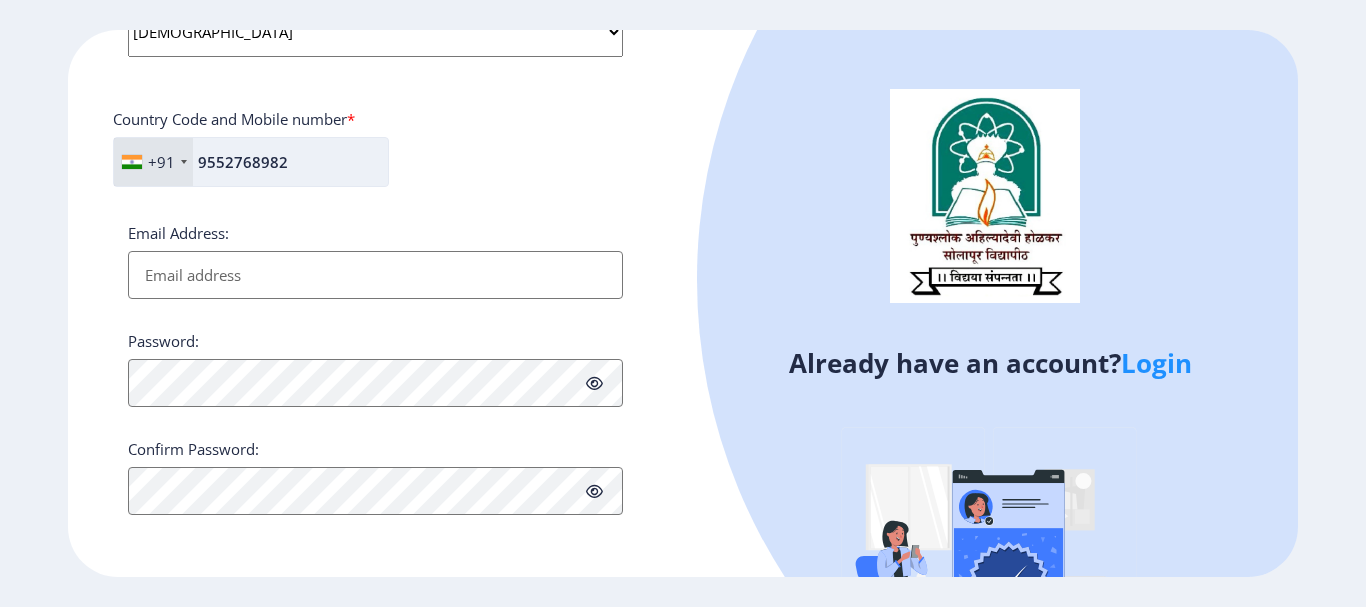 type on "9552768982" 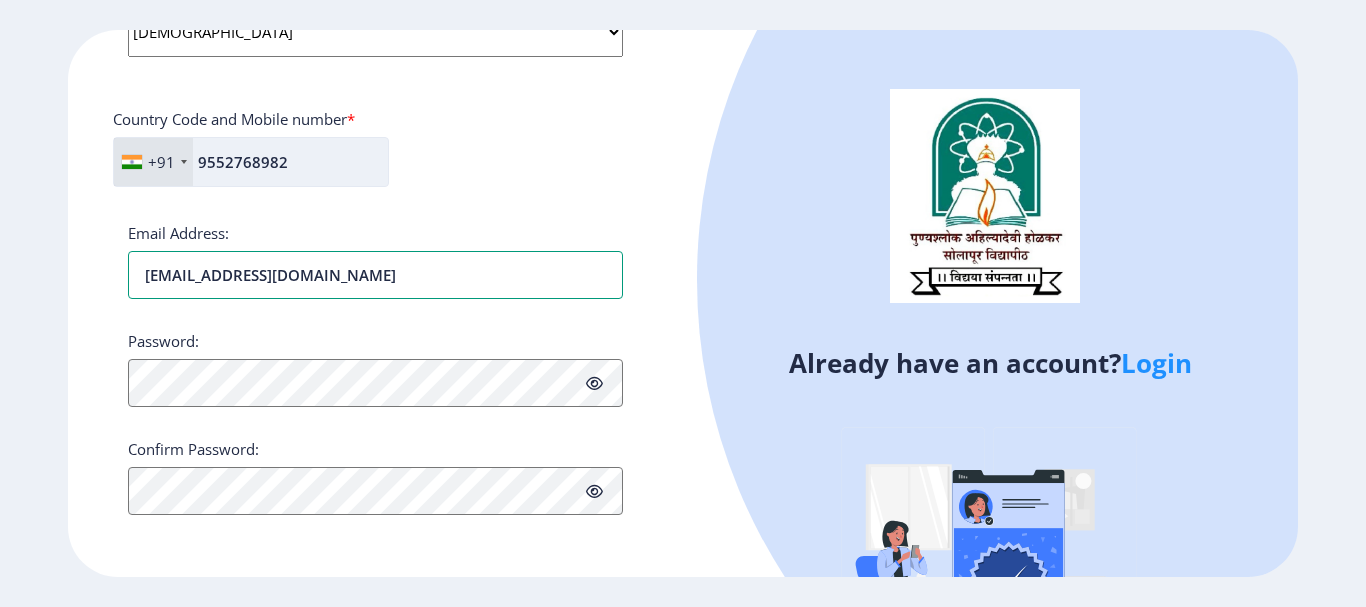 type on "[EMAIL_ADDRESS][DOMAIN_NAME]" 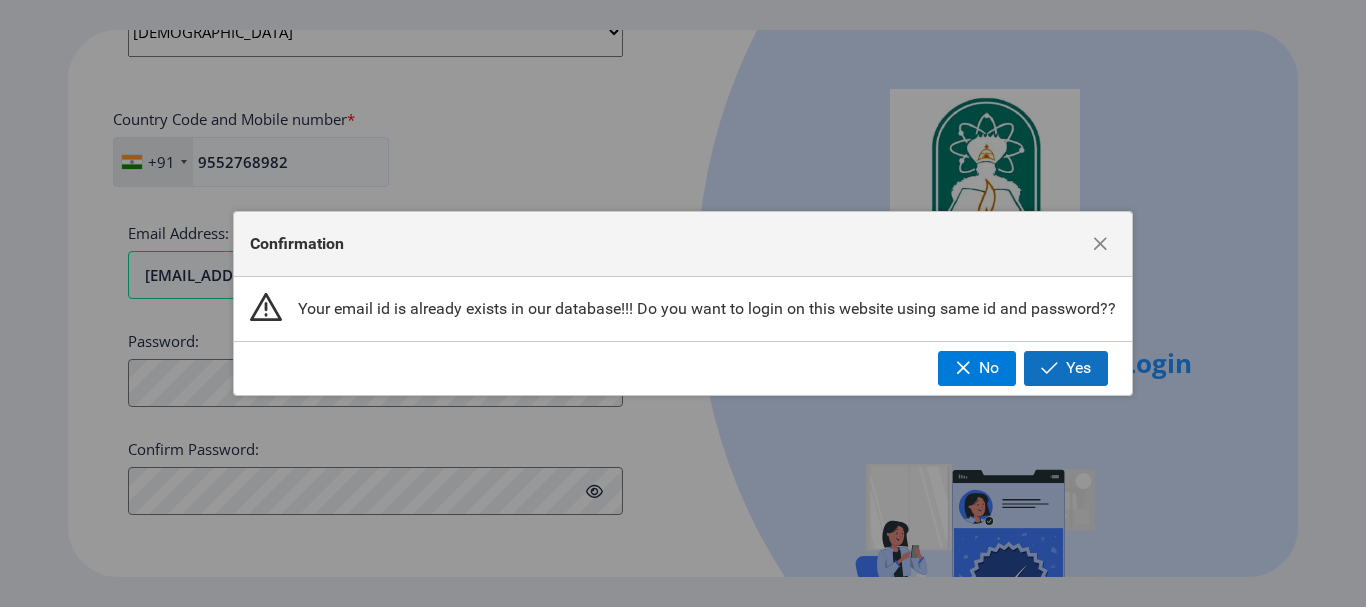 click on "Yes" 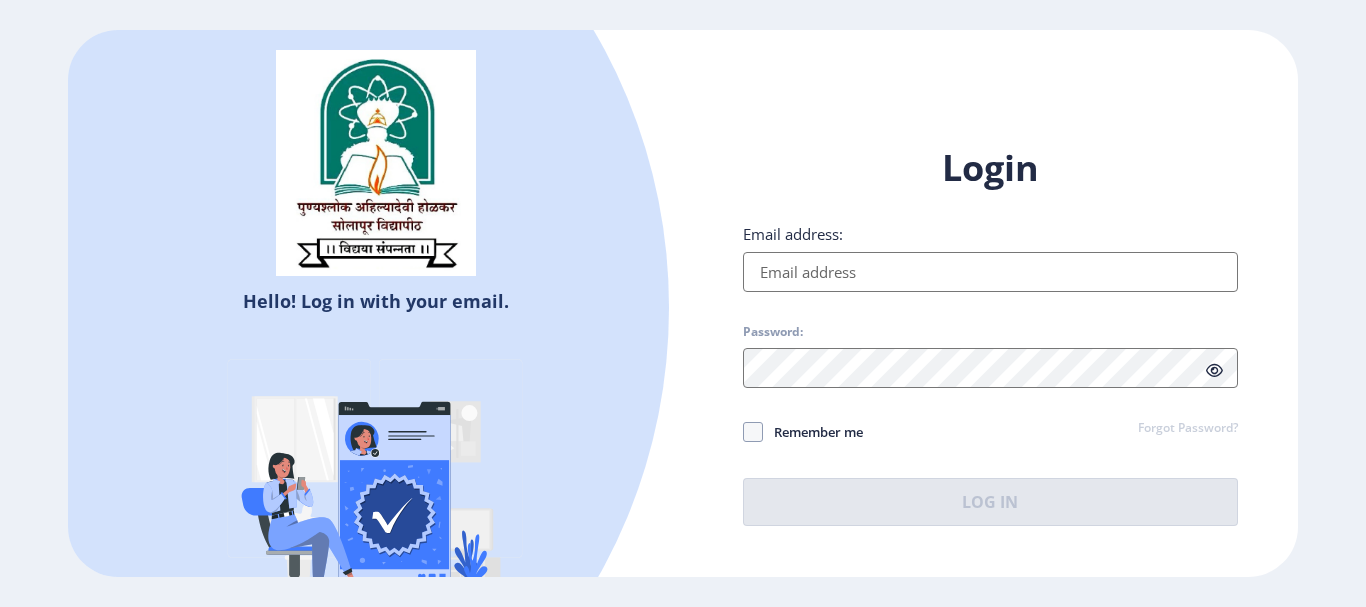 click on "Email address:" at bounding box center (990, 272) 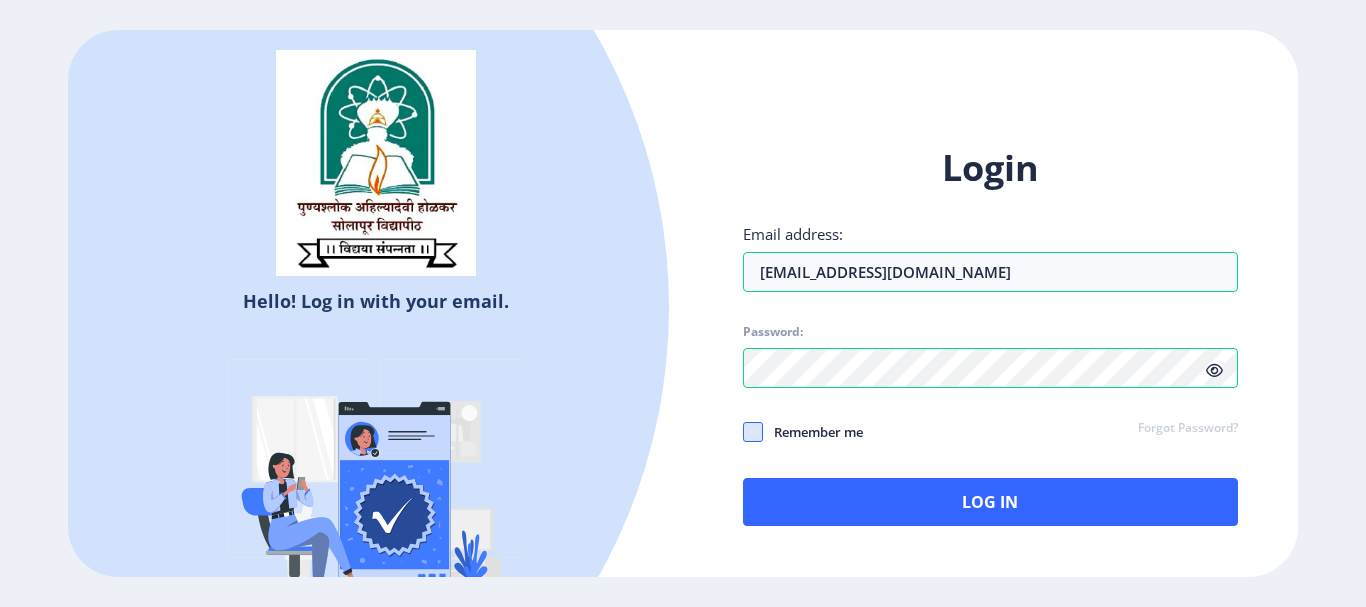 click 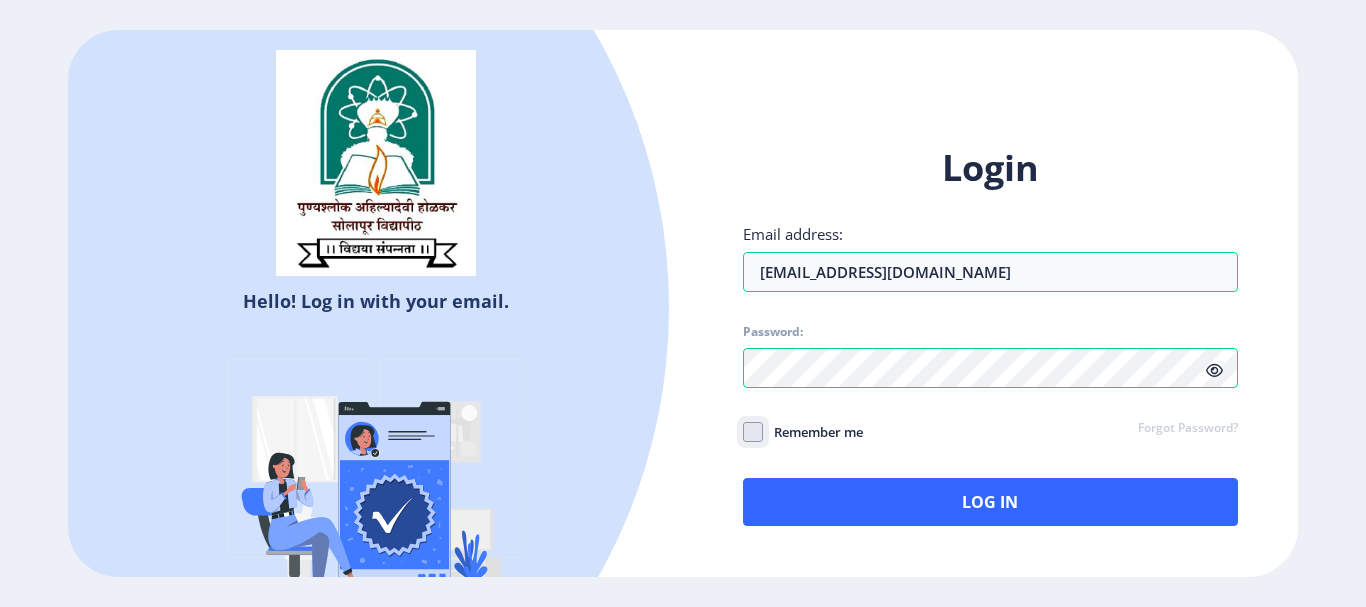 click on "Remember me" 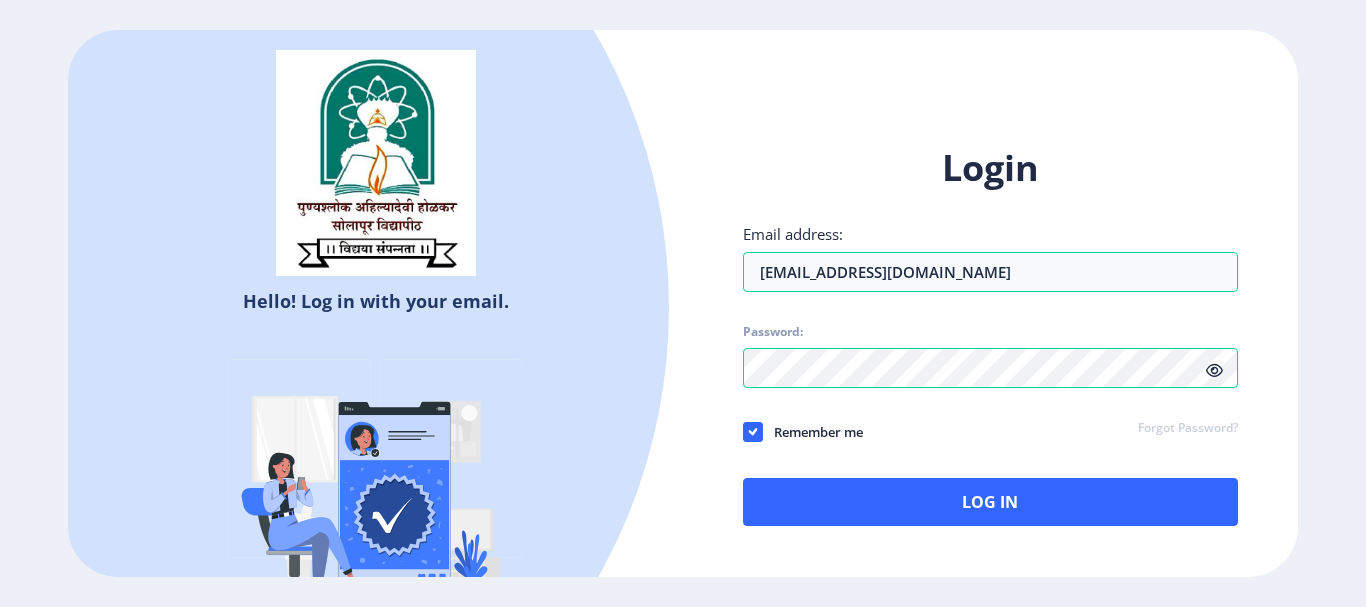 click 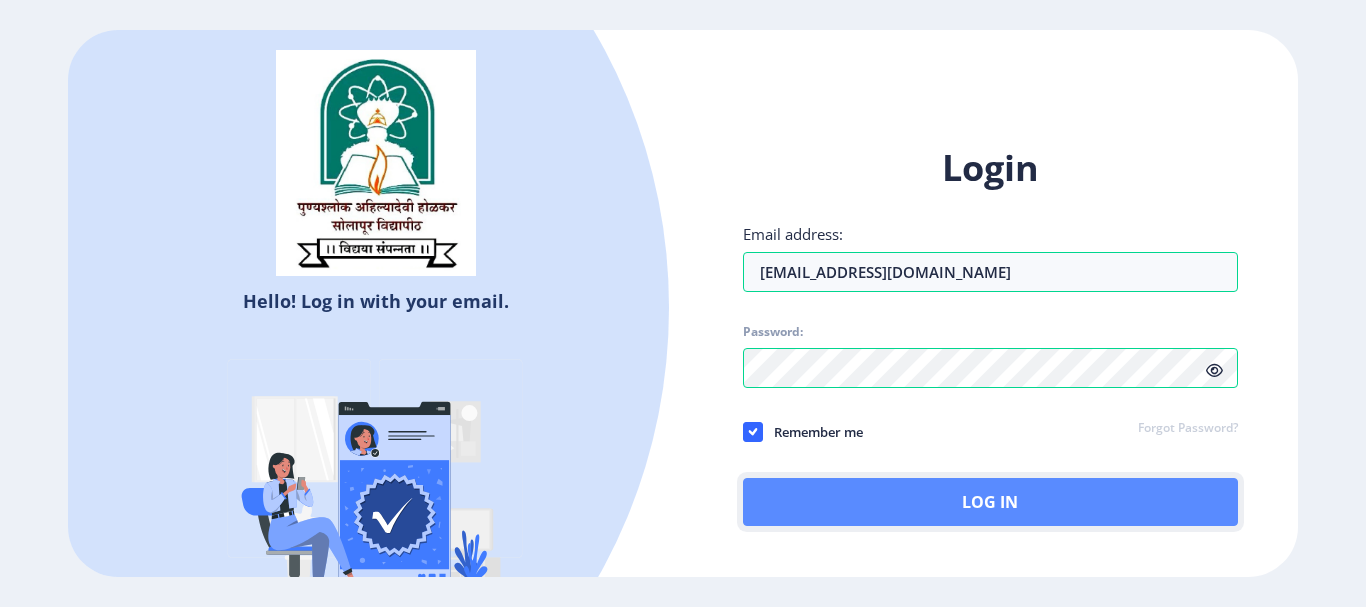 click on "Log In" 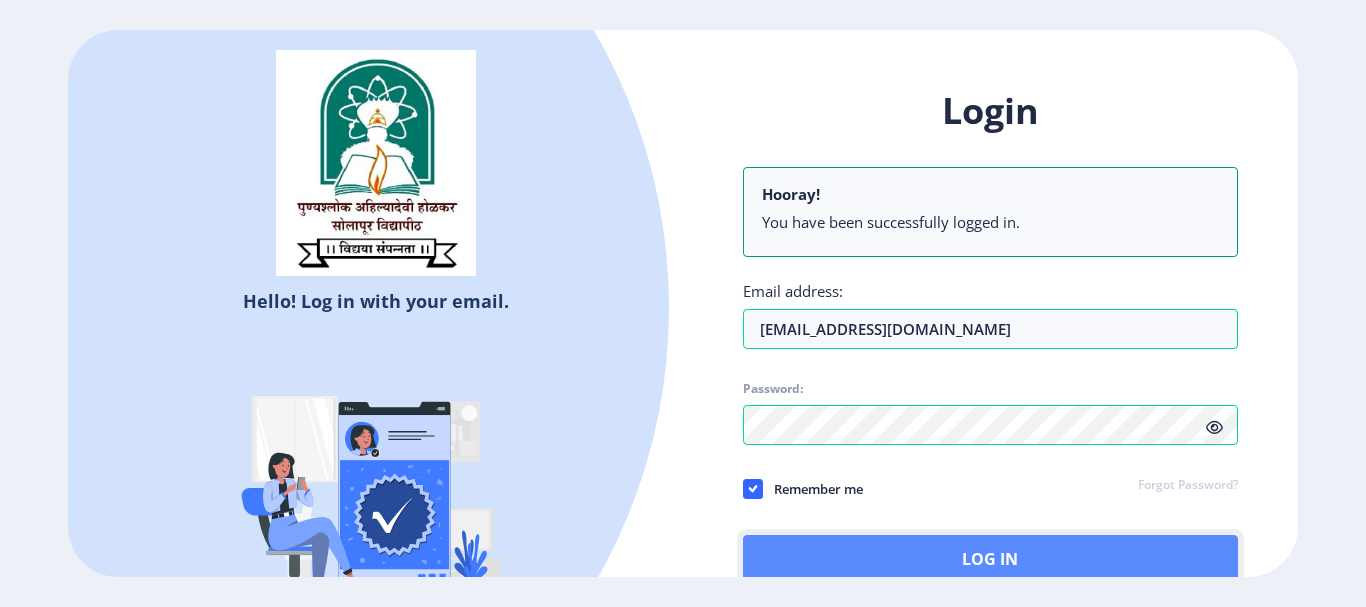 click on "Log In" 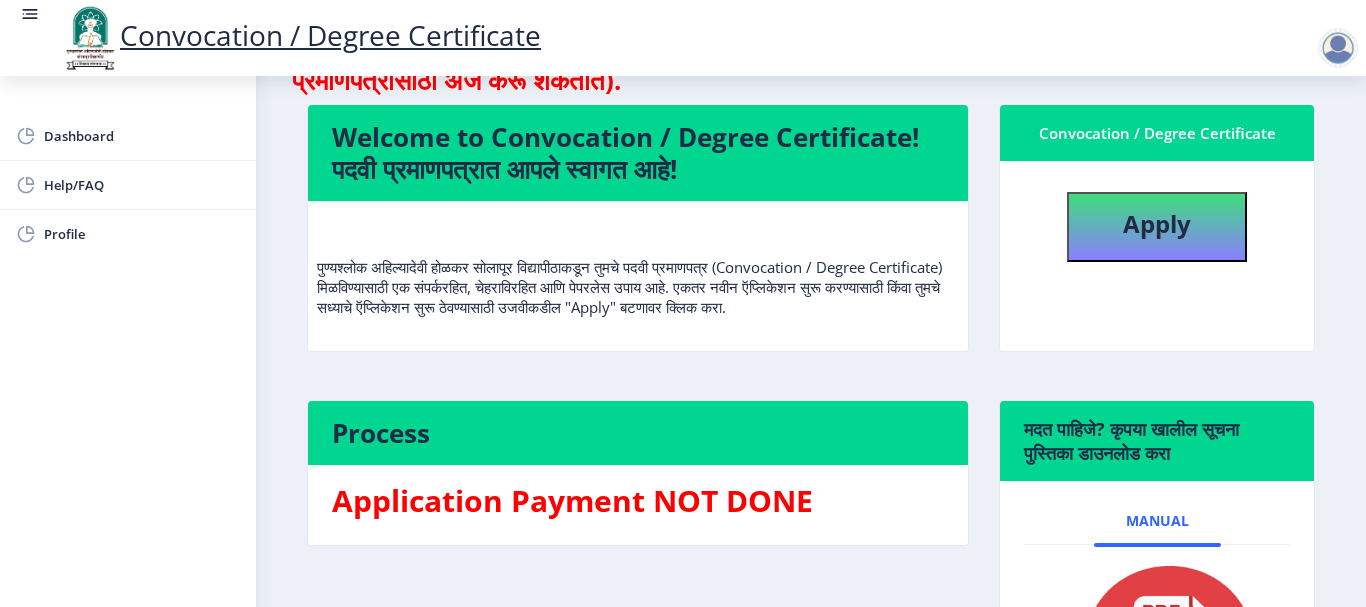 scroll, scrollTop: 111, scrollLeft: 0, axis: vertical 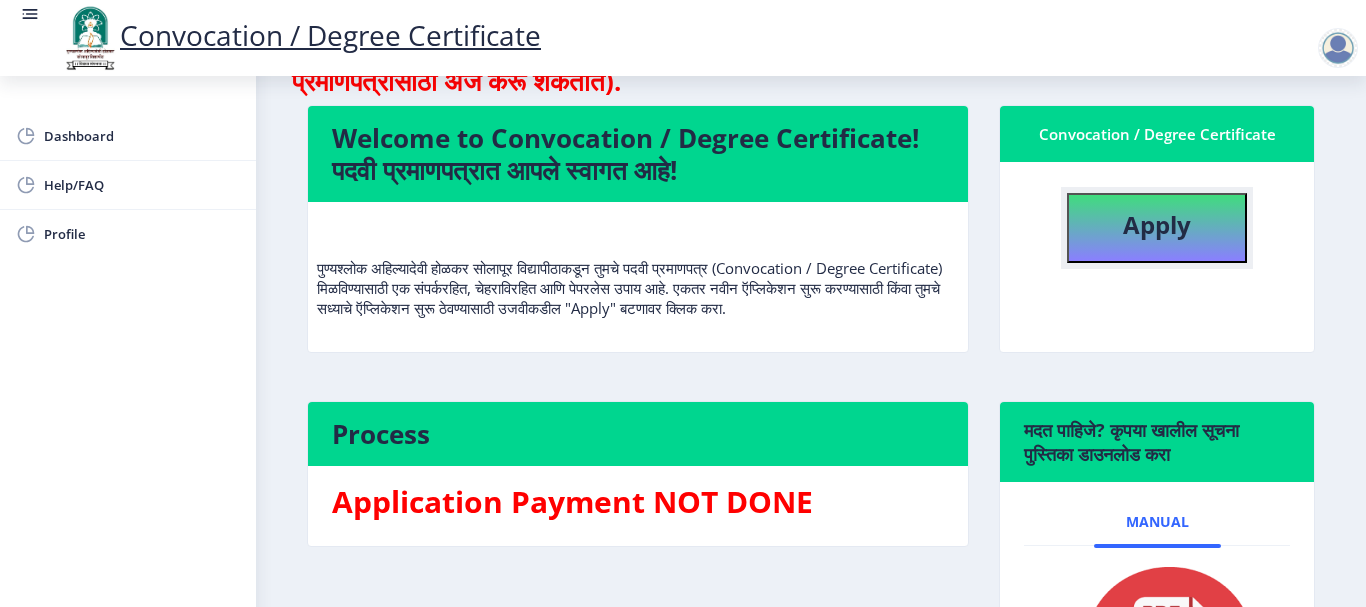click on "Apply" 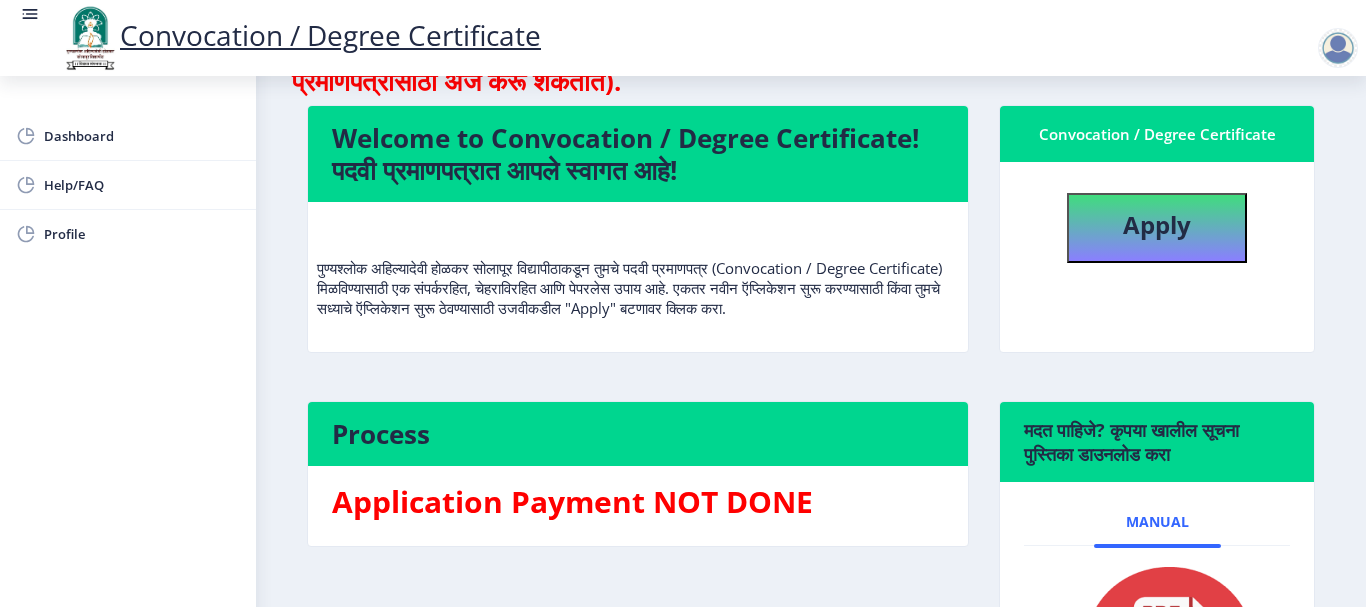 select 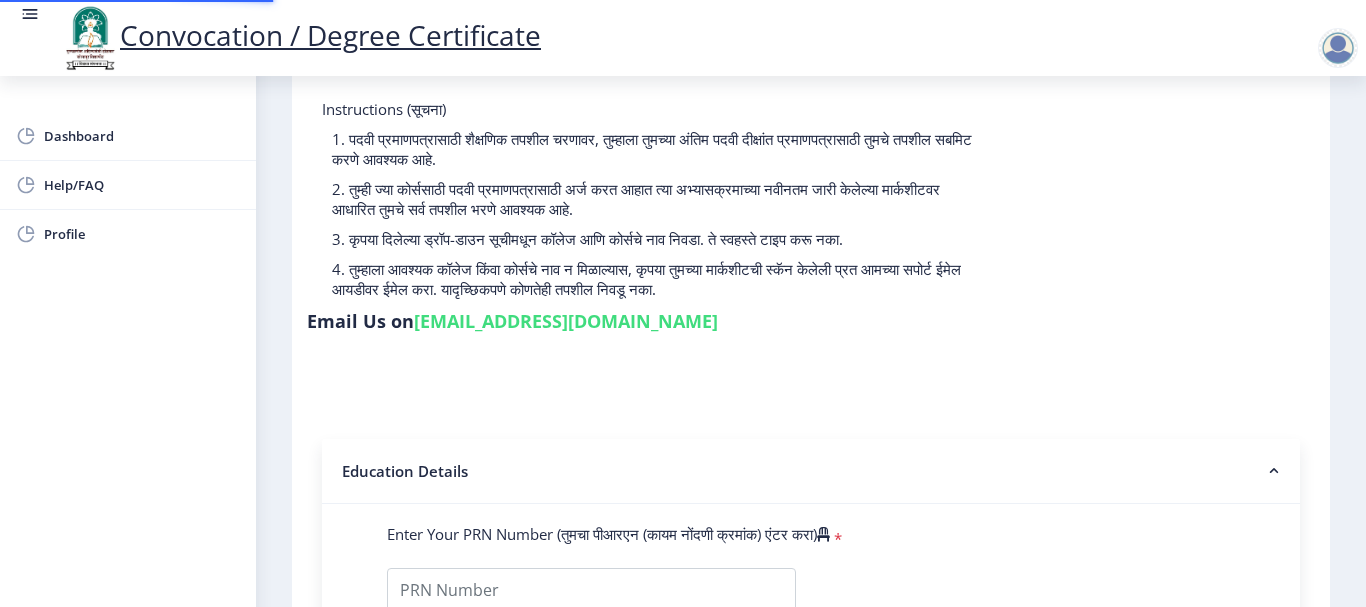type on "[PERSON_NAME] [PERSON_NAME]" 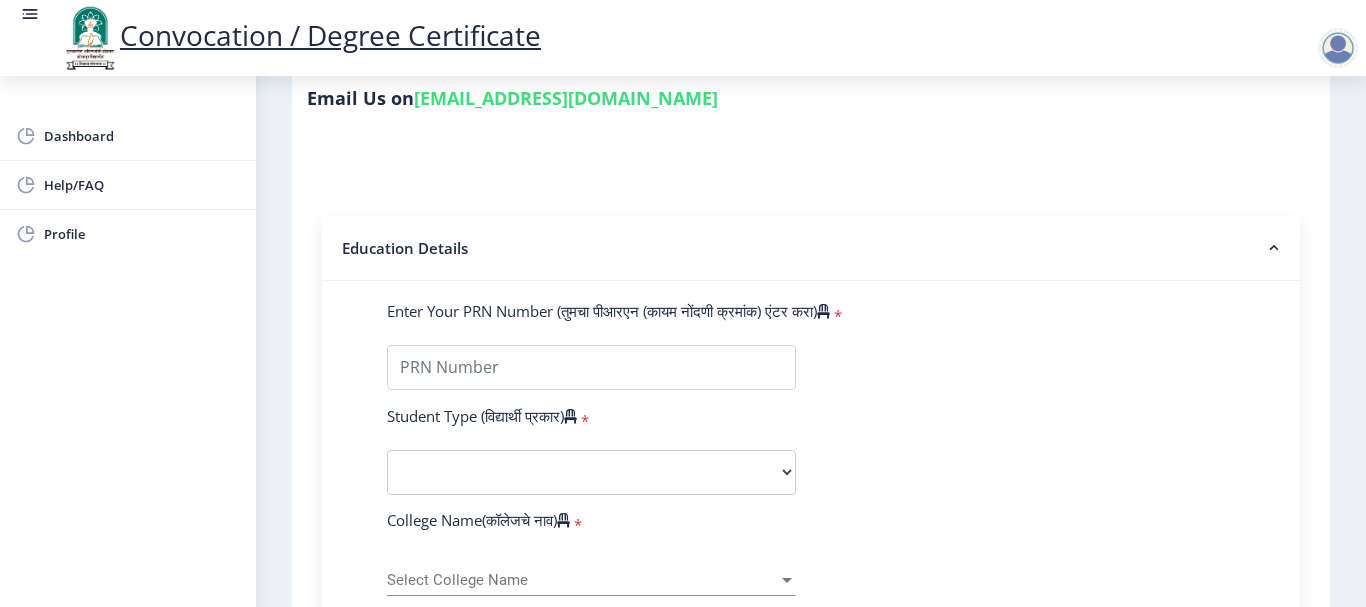 scroll, scrollTop: 333, scrollLeft: 0, axis: vertical 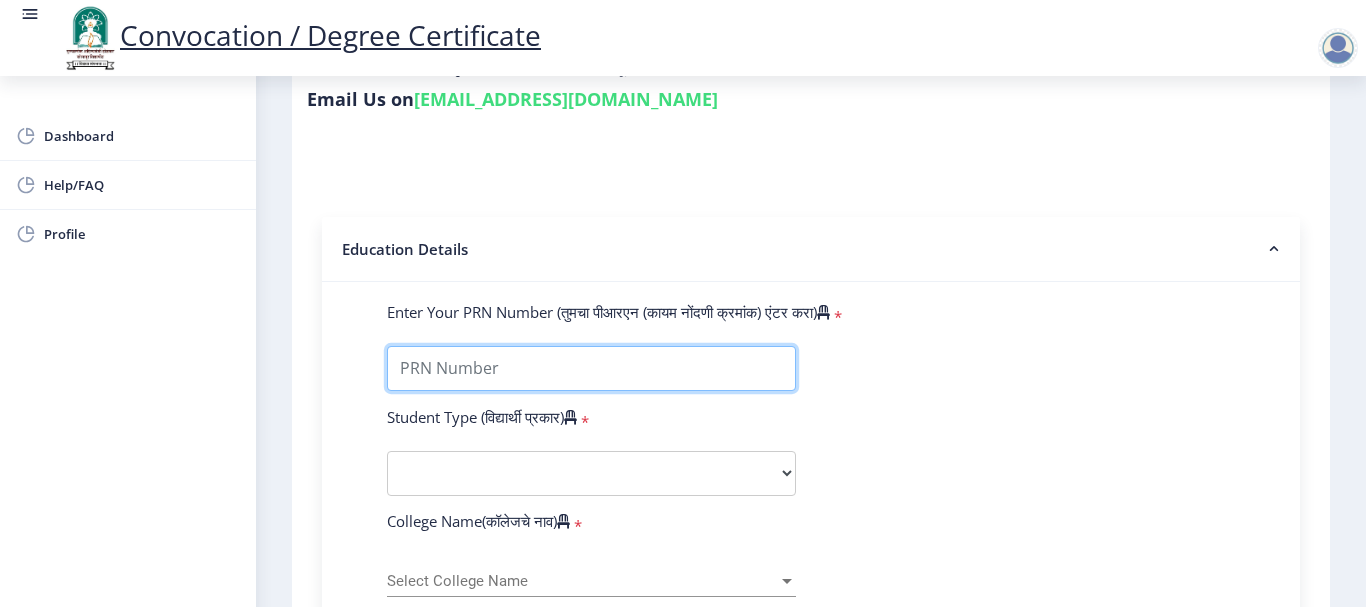 click on "Enter Your PRN Number (तुमचा पीआरएन (कायम नोंदणी क्रमांक) एंटर करा)" at bounding box center (591, 368) 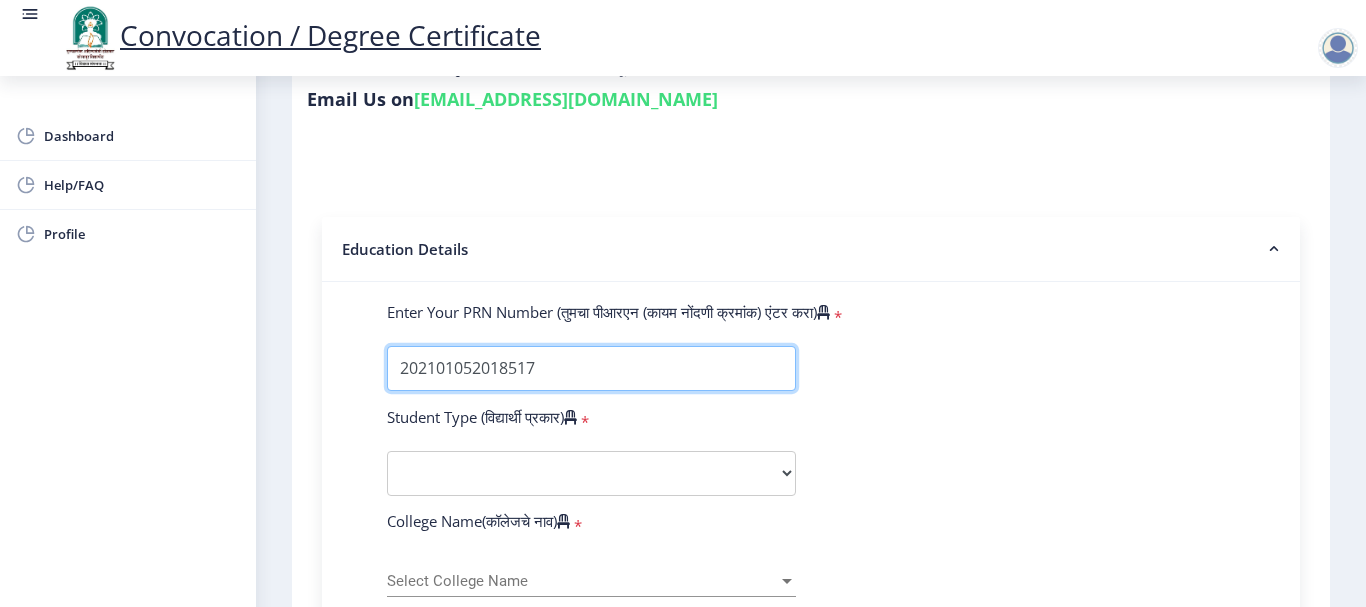 type on "202101052018517" 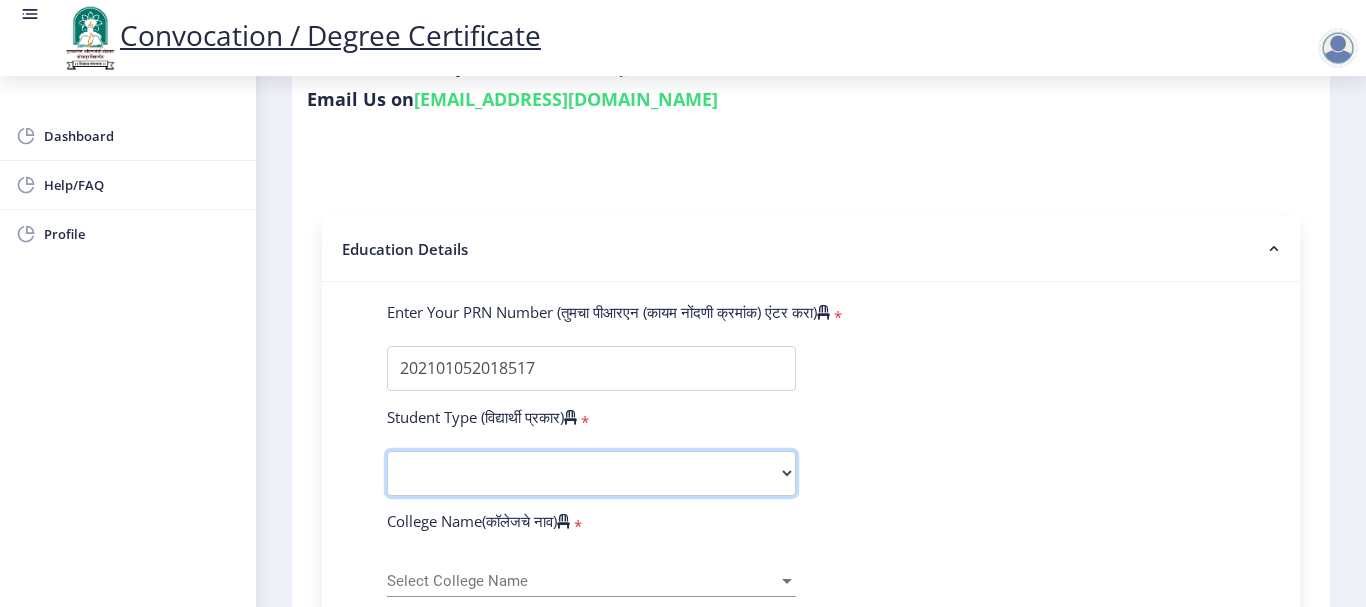 click on "Select Student Type Regular External" at bounding box center (591, 473) 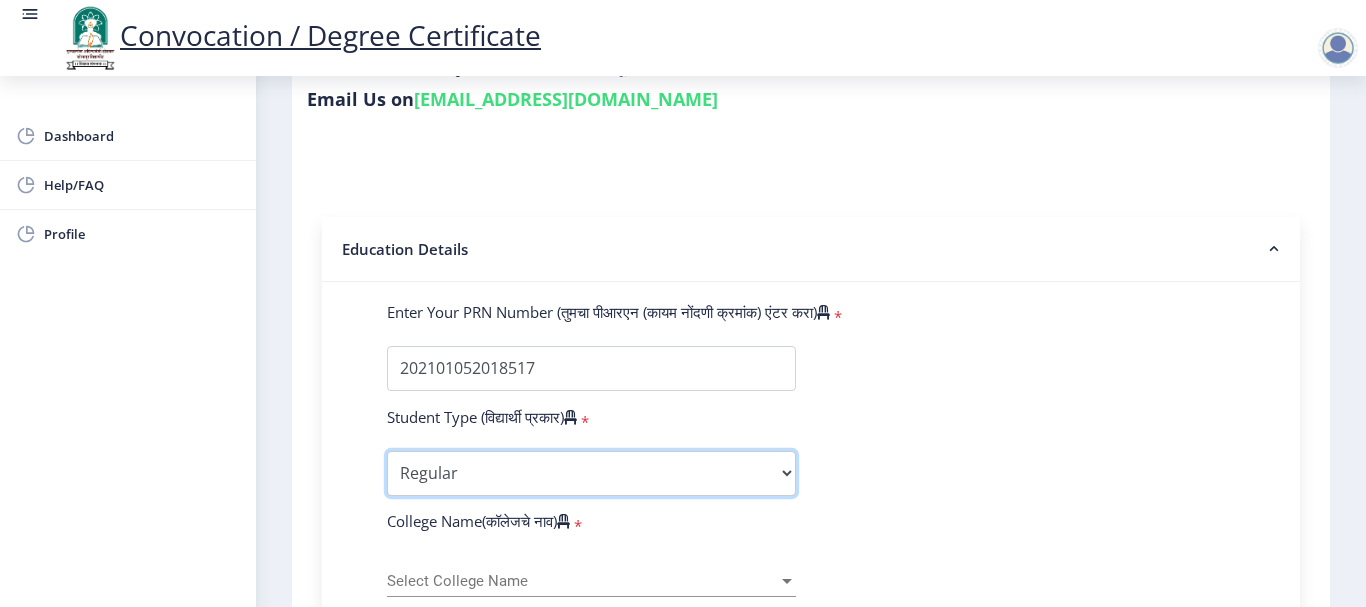 click on "Select Student Type Regular External" at bounding box center (591, 473) 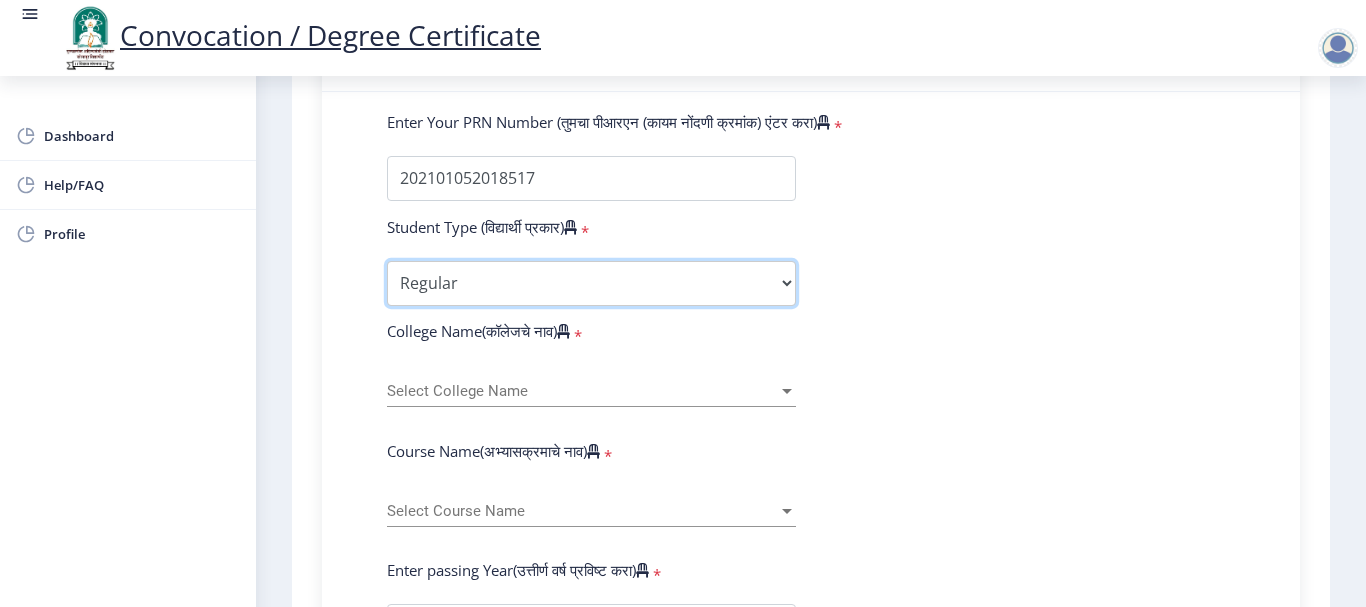 scroll, scrollTop: 616, scrollLeft: 0, axis: vertical 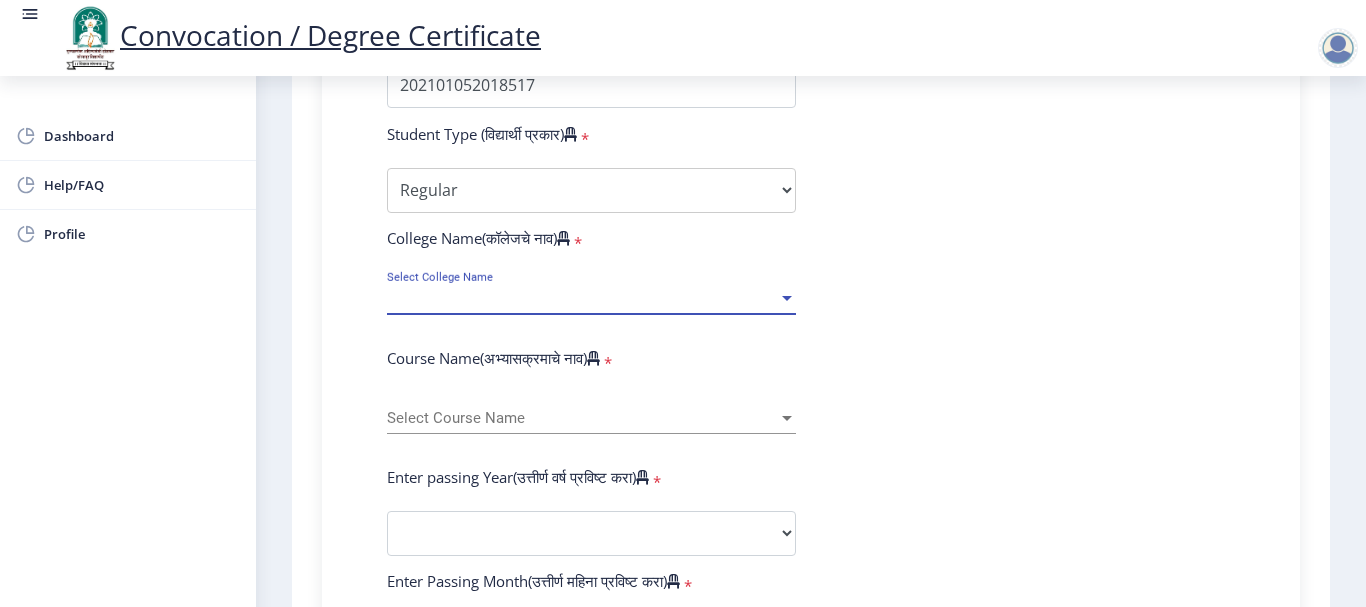click at bounding box center [787, 298] 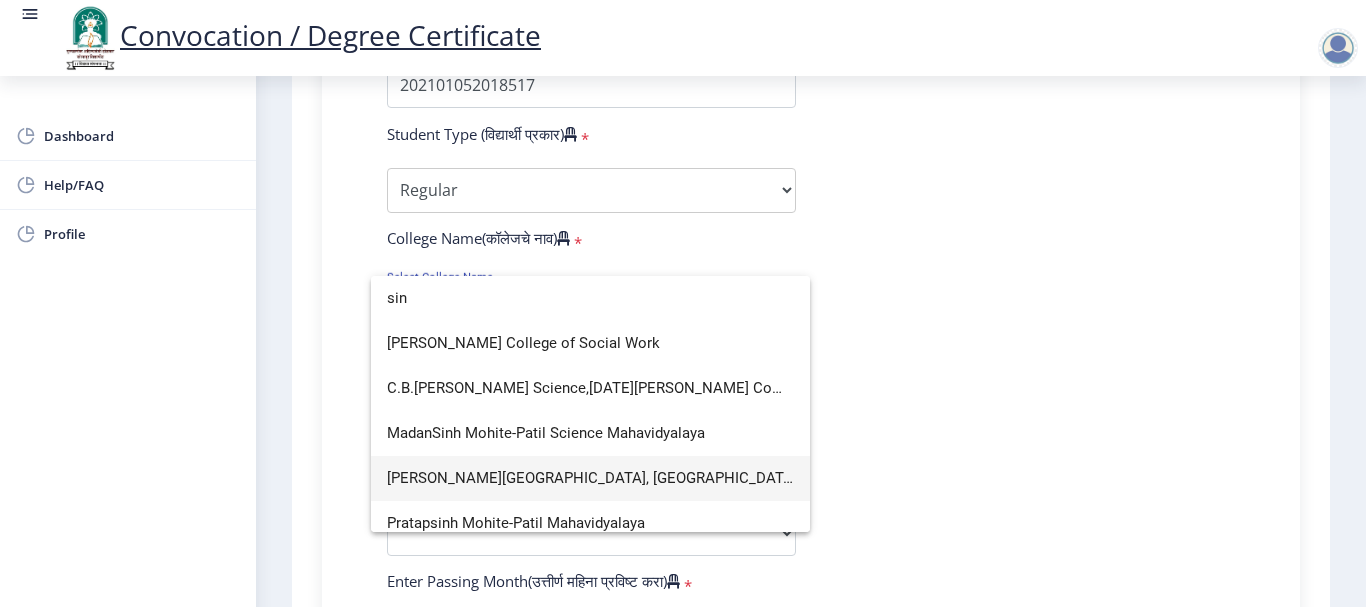 type on "sin" 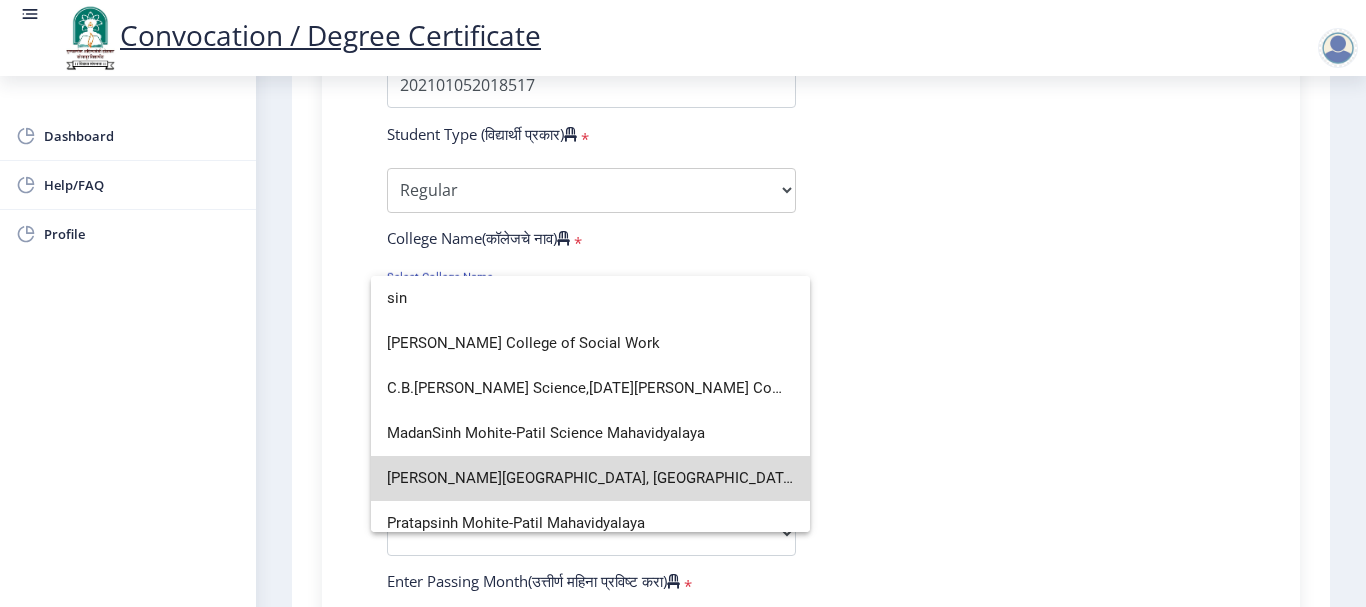 click on "[PERSON_NAME][GEOGRAPHIC_DATA], [GEOGRAPHIC_DATA]." at bounding box center [590, 478] 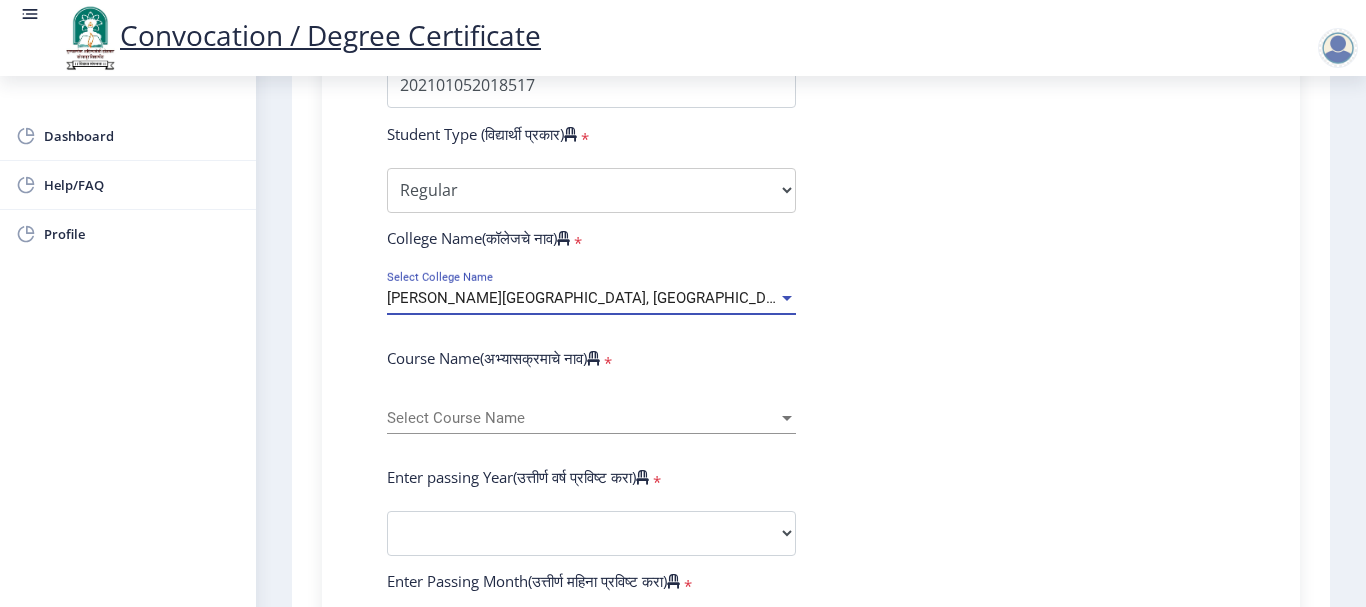 click on "Select Course Name" at bounding box center [582, 418] 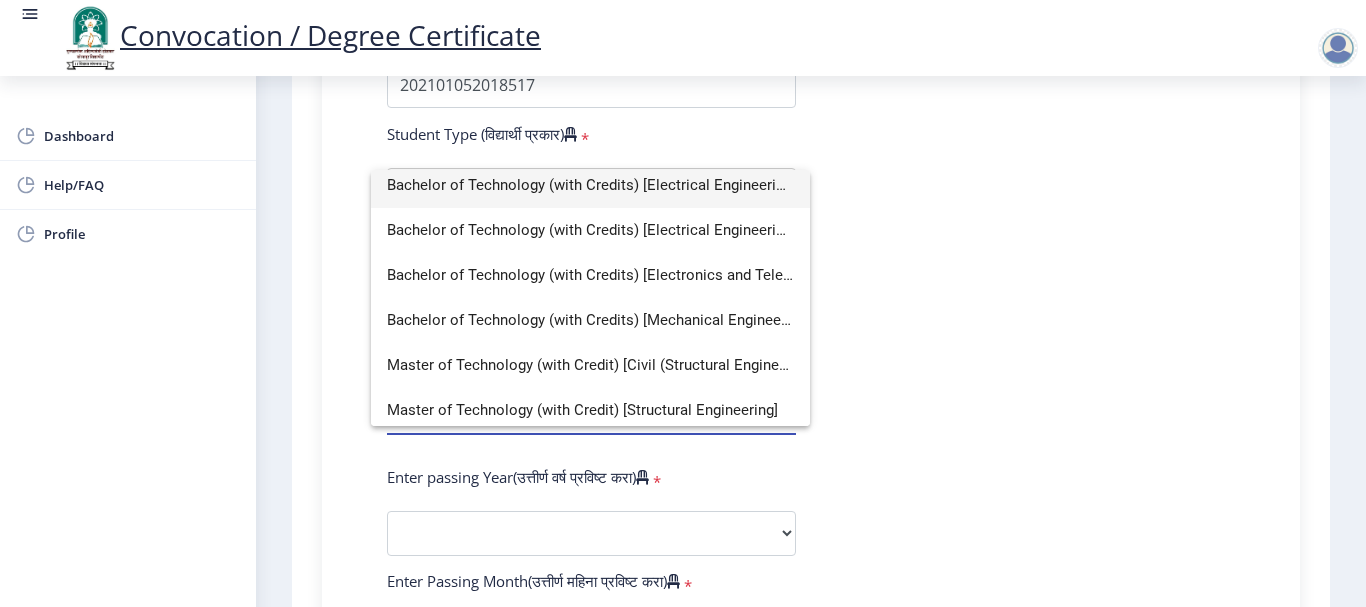 scroll, scrollTop: 149, scrollLeft: 0, axis: vertical 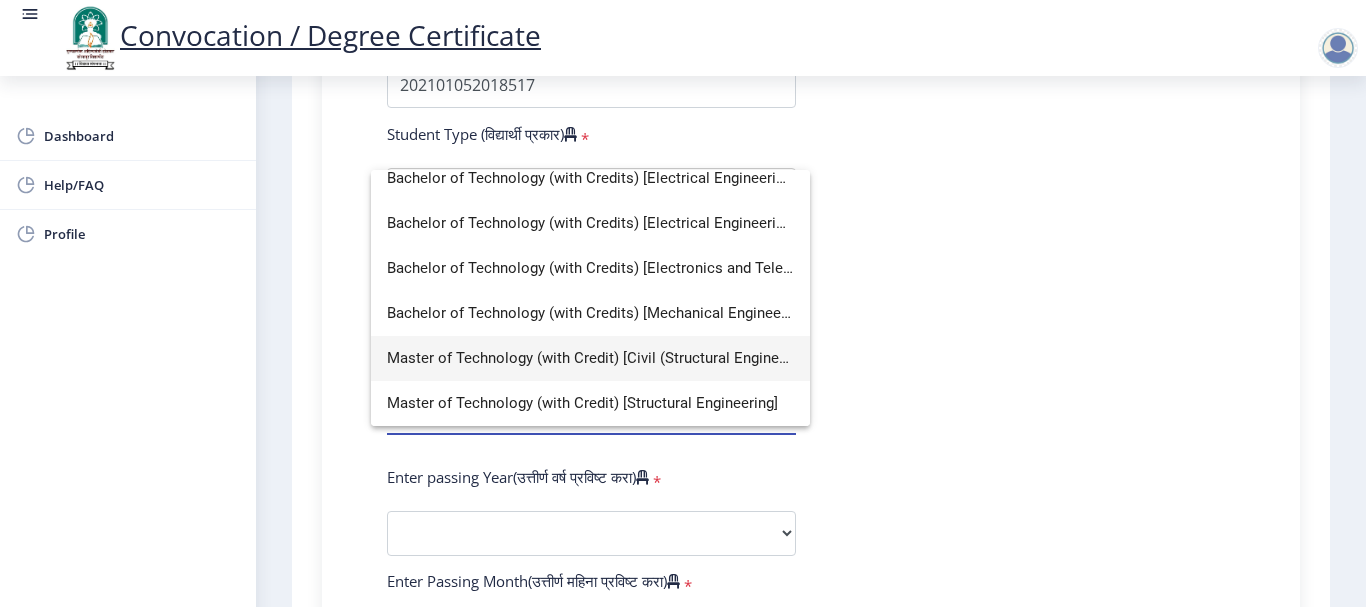 click on "Master of Technology (with Credit) [Civil (Structural Engineering)]" at bounding box center (590, 358) 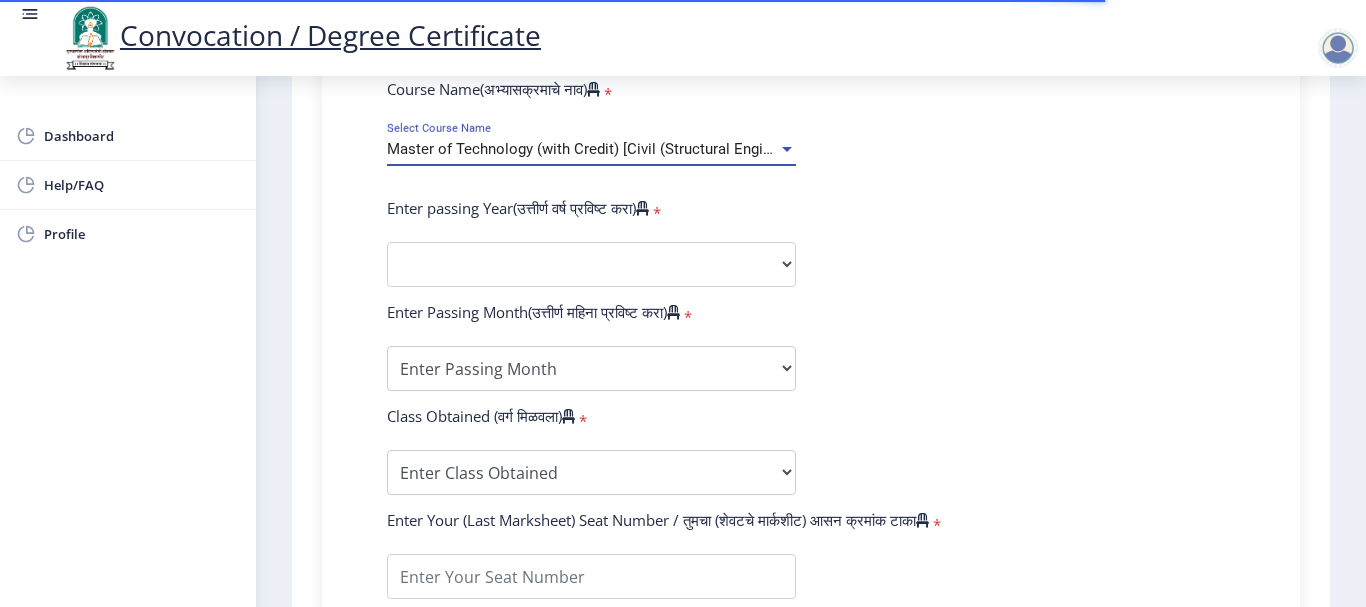 scroll, scrollTop: 886, scrollLeft: 0, axis: vertical 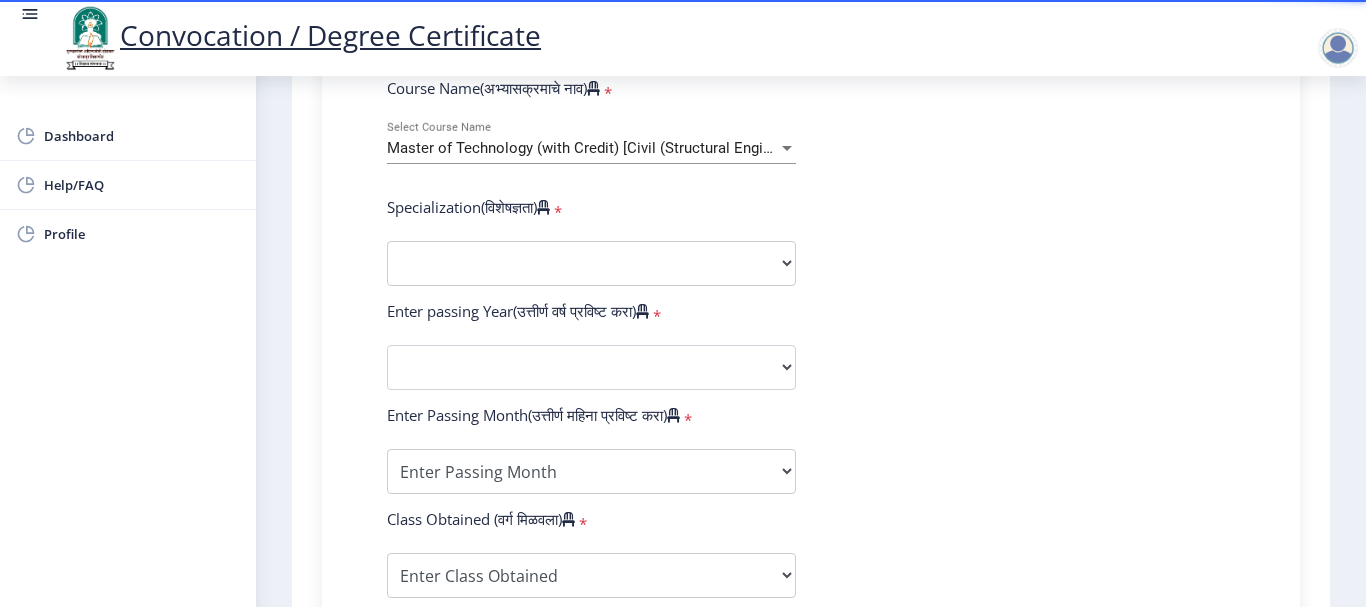 click on "Specialization Civil (Structural Engineering) Electronics & Telecommunication Engineering Mechanical (Design Engineering) Other" at bounding box center (591, 263) 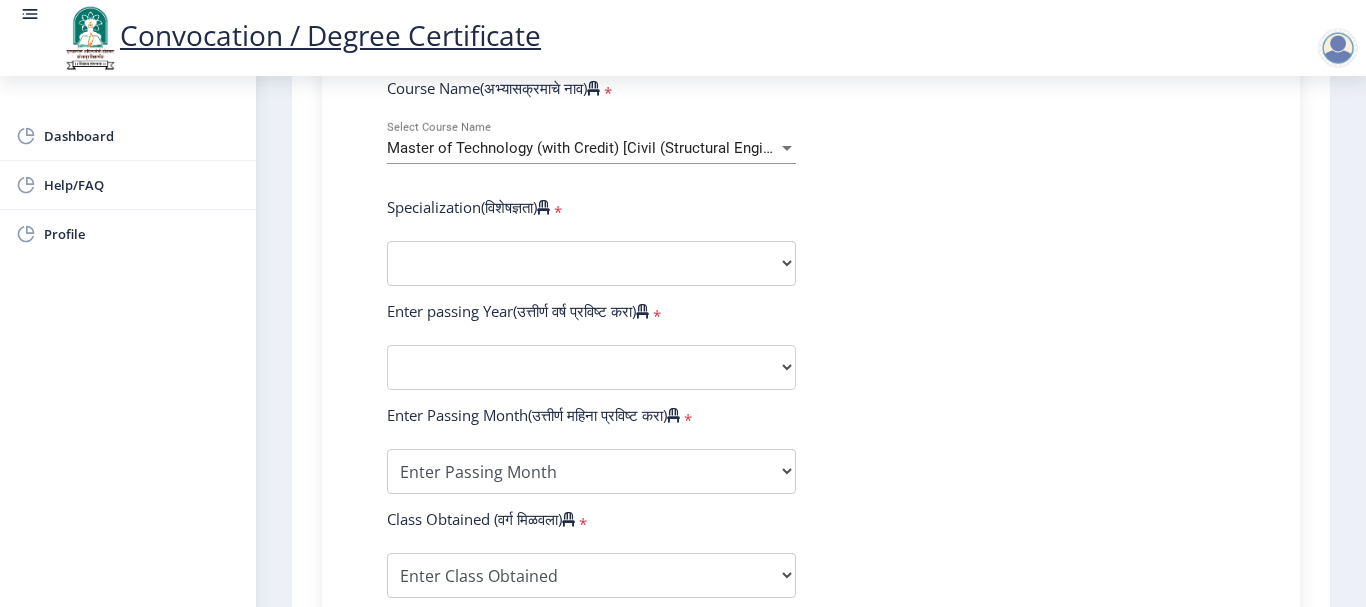 select on "Civil (Structural Engineering)" 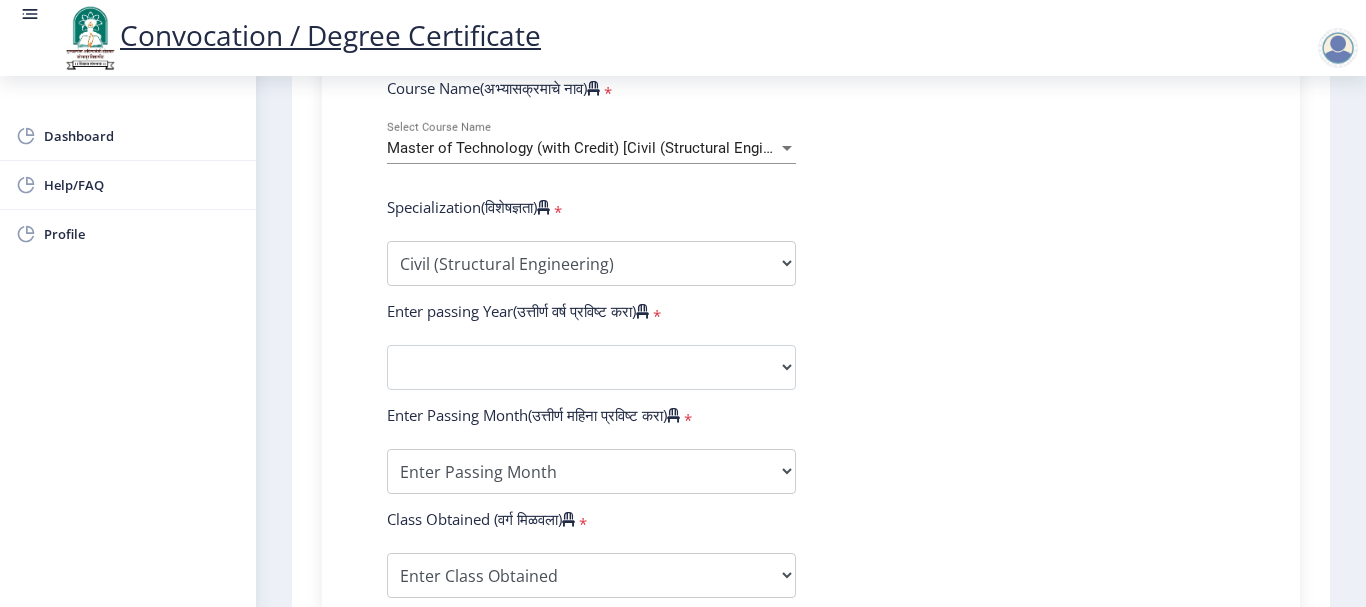 click on "Specialization Civil (Structural Engineering) Electronics & Telecommunication Engineering Mechanical (Design Engineering) Other" at bounding box center (591, 263) 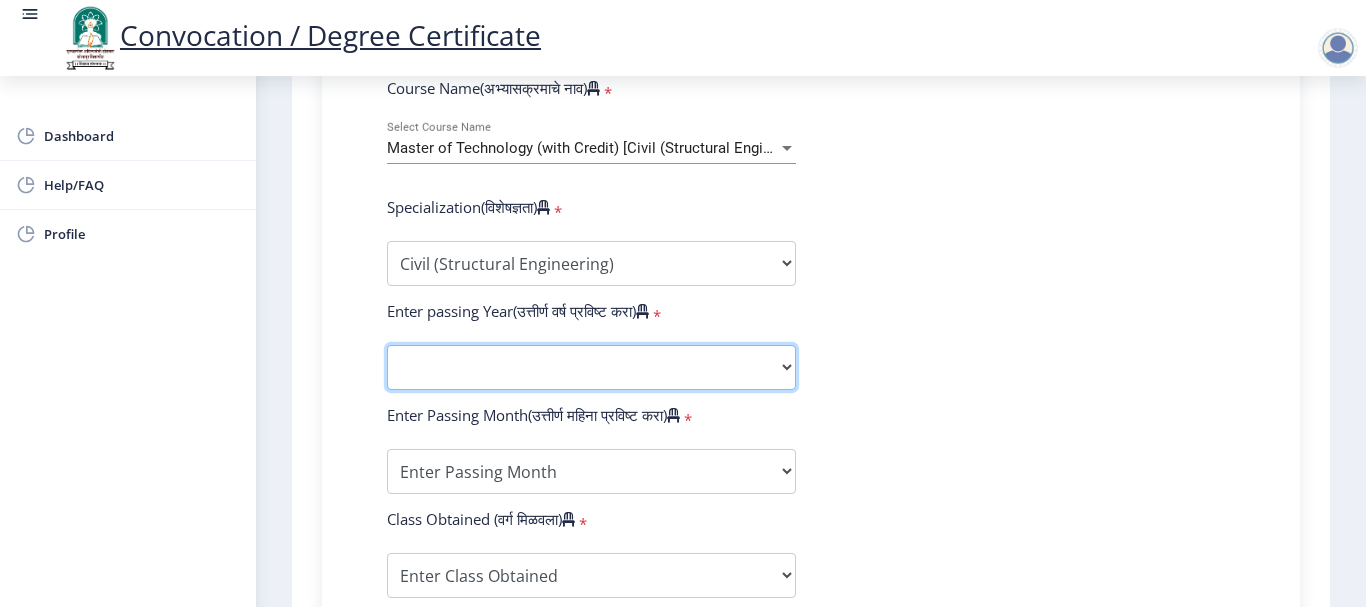 click on "2025   2024   2023   2022   2021   2020   2019   2018   2017   2016   2015   2014   2013   2012   2011   2010   2009   2008   2007   2006   2005   2004   2003   2002   2001   2000   1999   1998   1997   1996   1995   1994   1993   1992   1991   1990   1989   1988   1987   1986   1985   1984   1983   1982   1981   1980   1979   1978   1977   1976" 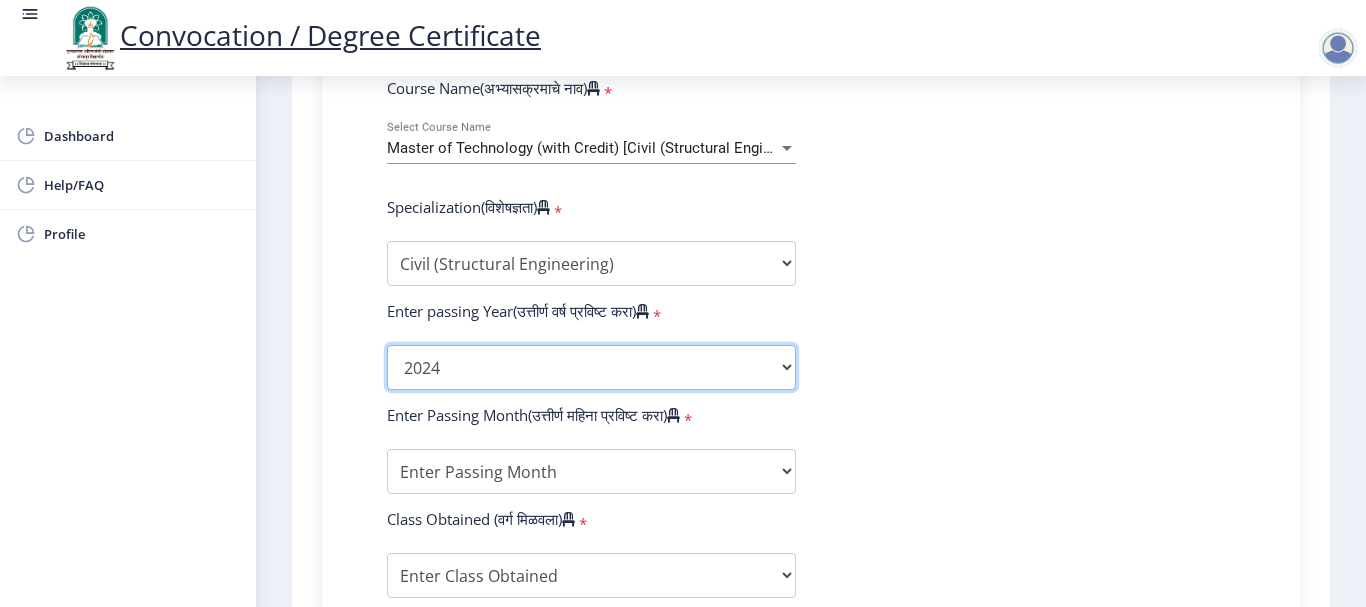click on "2025   2024   2023   2022   2021   2020   2019   2018   2017   2016   2015   2014   2013   2012   2011   2010   2009   2008   2007   2006   2005   2004   2003   2002   2001   2000   1999   1998   1997   1996   1995   1994   1993   1992   1991   1990   1989   1988   1987   1986   1985   1984   1983   1982   1981   1980   1979   1978   1977   1976" 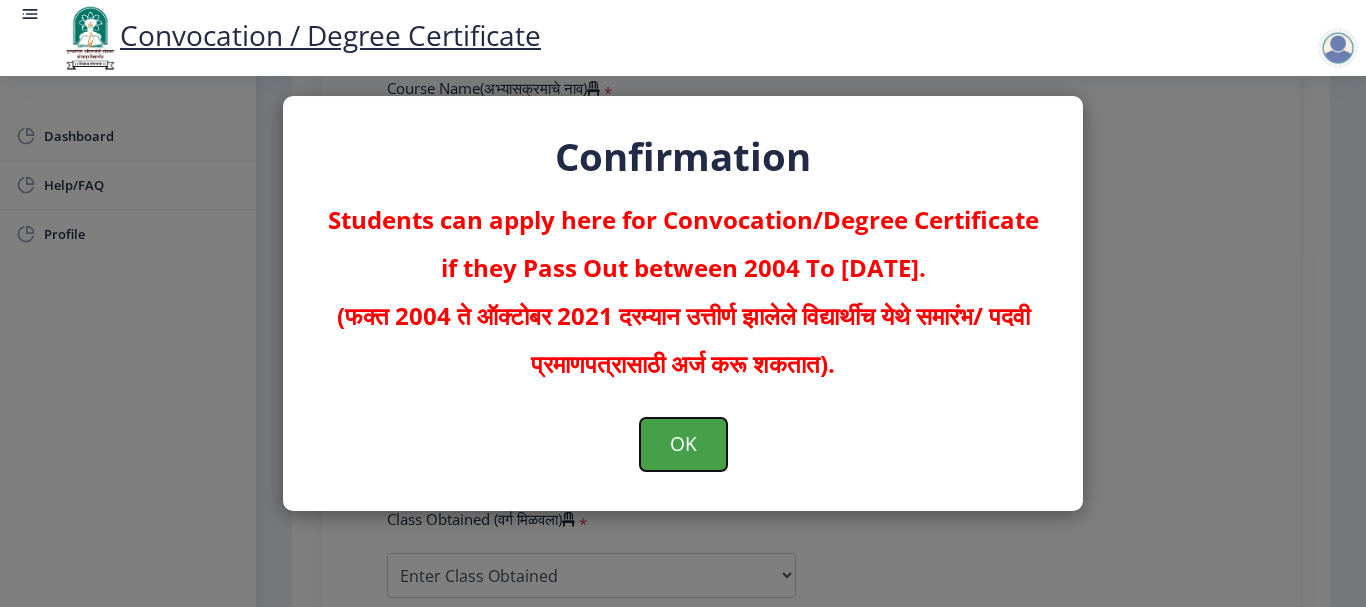 click on "OK" 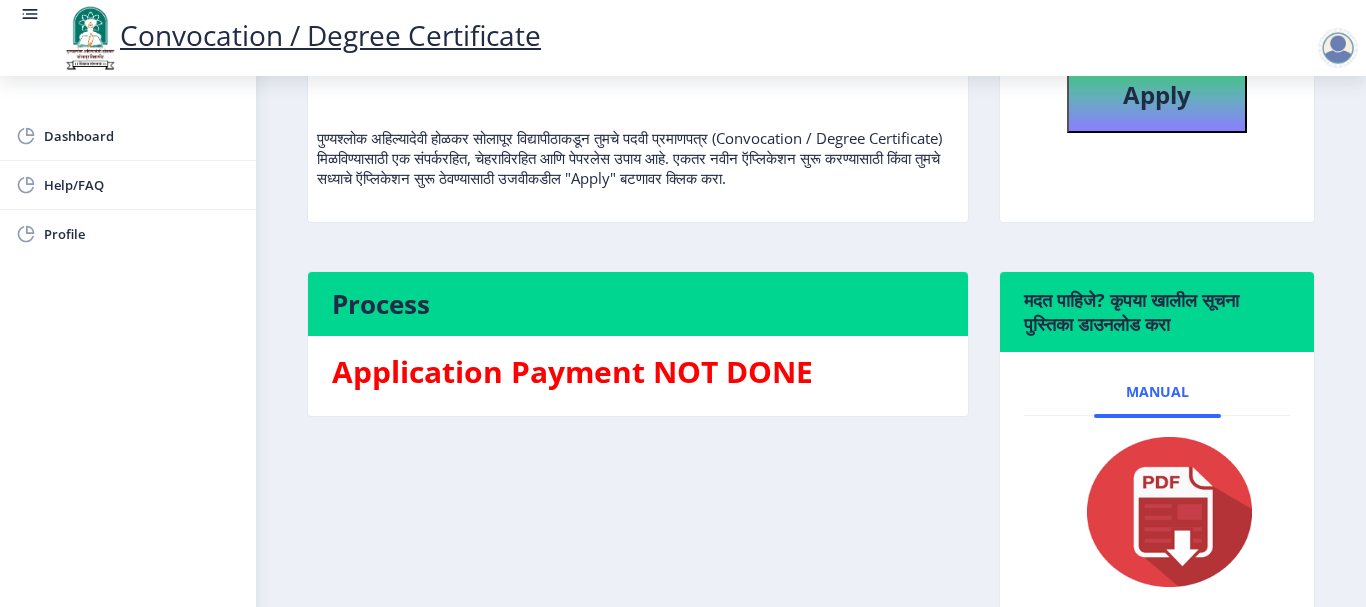 scroll, scrollTop: 0, scrollLeft: 0, axis: both 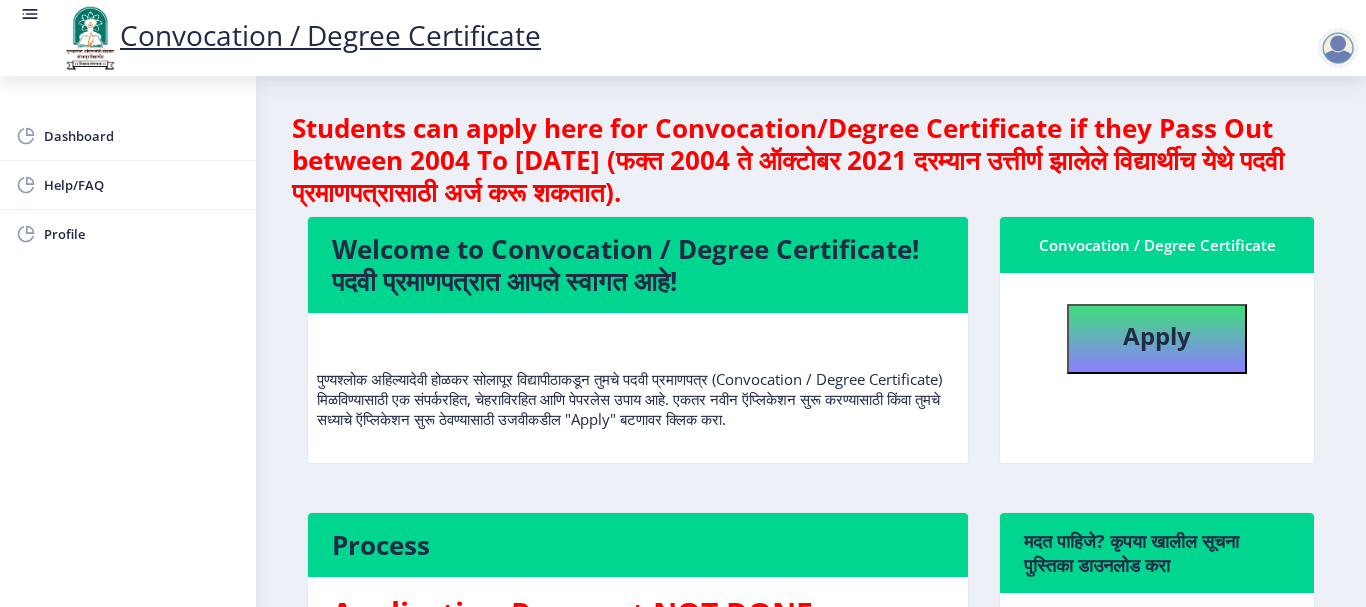 click on "Convocation / Degree Certificate" 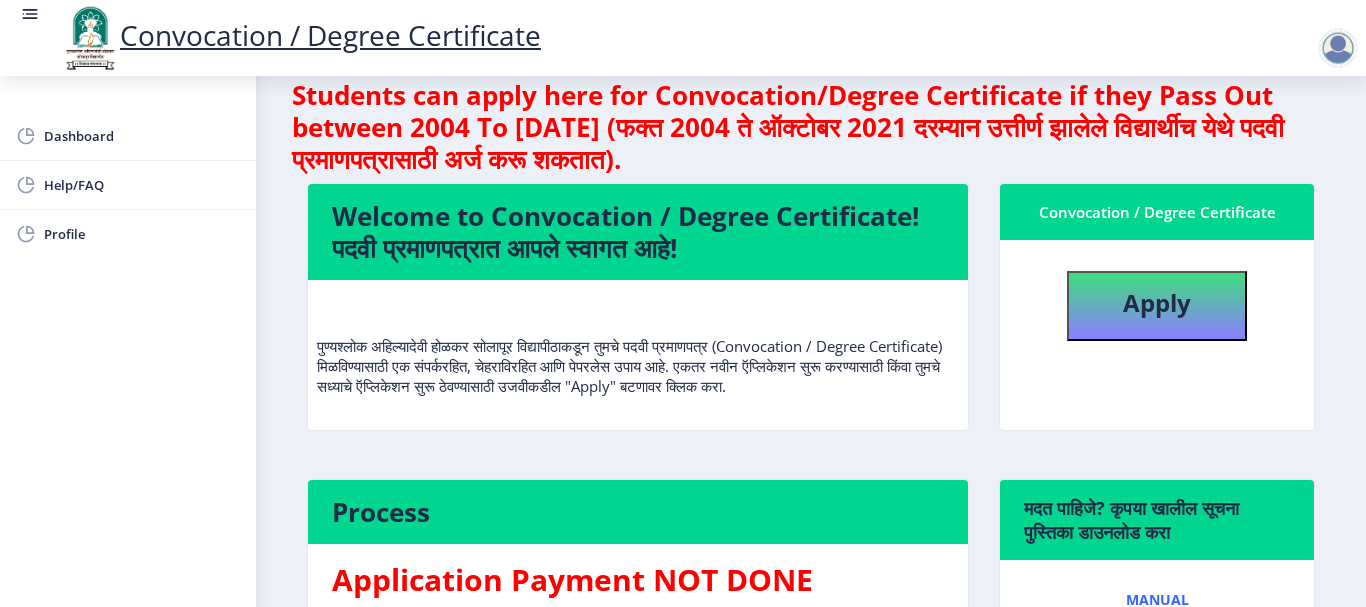 scroll, scrollTop: 0, scrollLeft: 0, axis: both 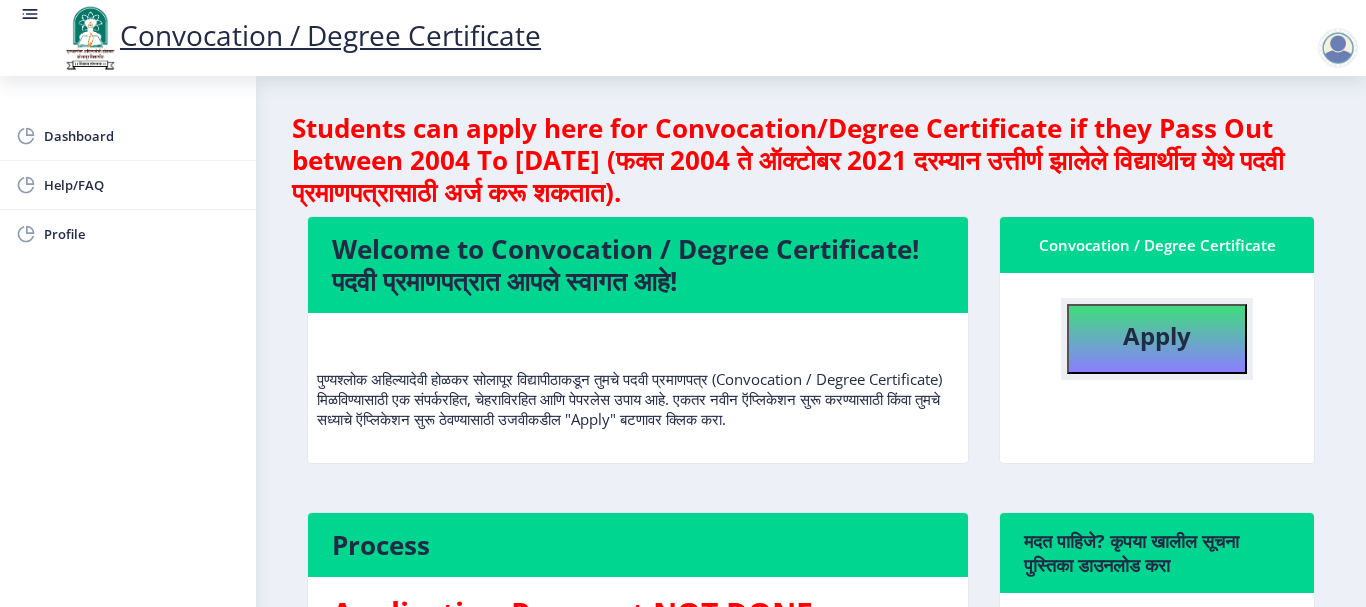 click on "Apply" 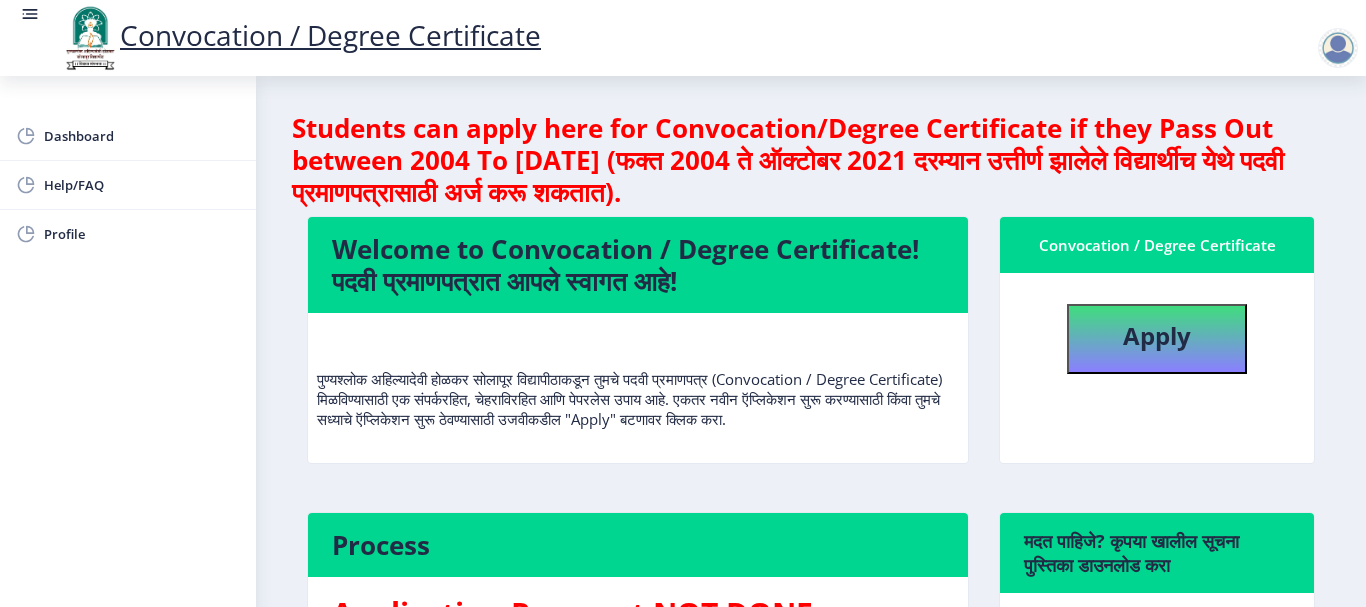 select 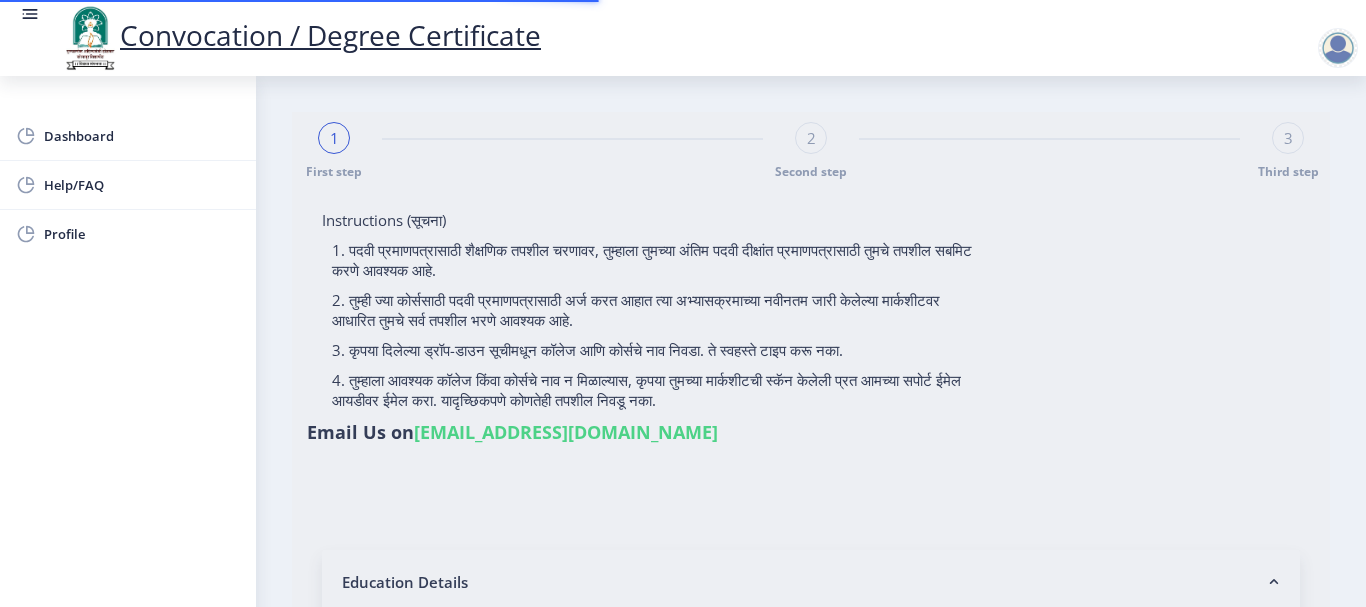 type on "[PERSON_NAME] [PERSON_NAME]" 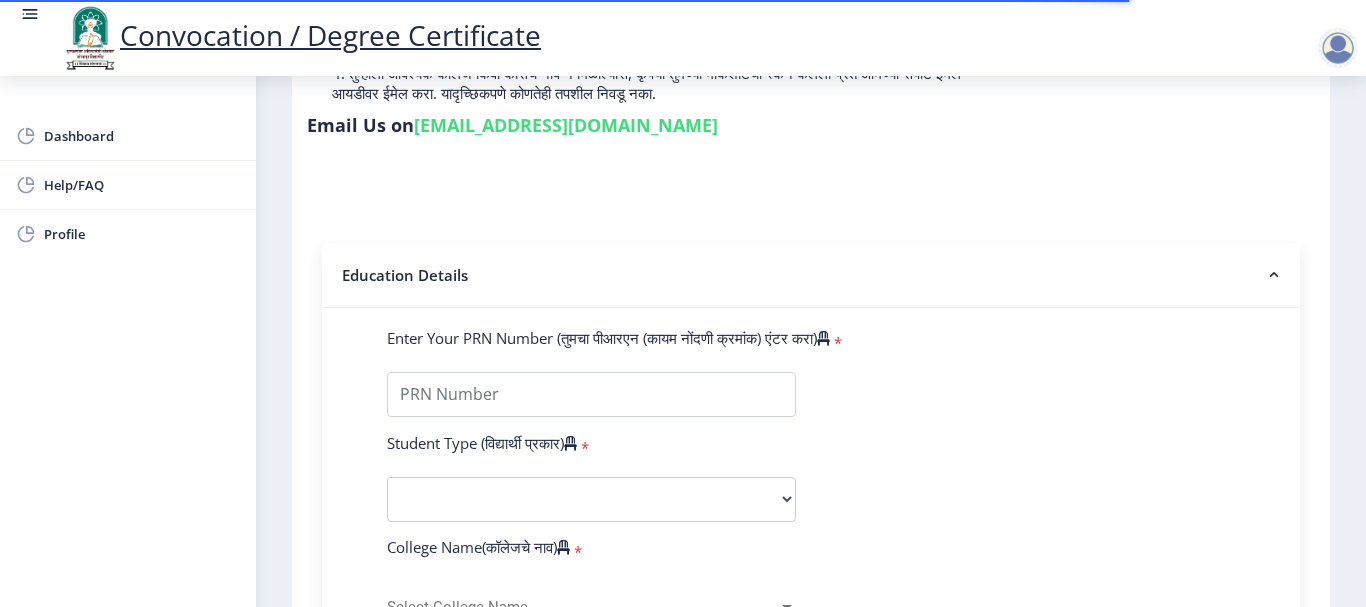 scroll, scrollTop: 309, scrollLeft: 0, axis: vertical 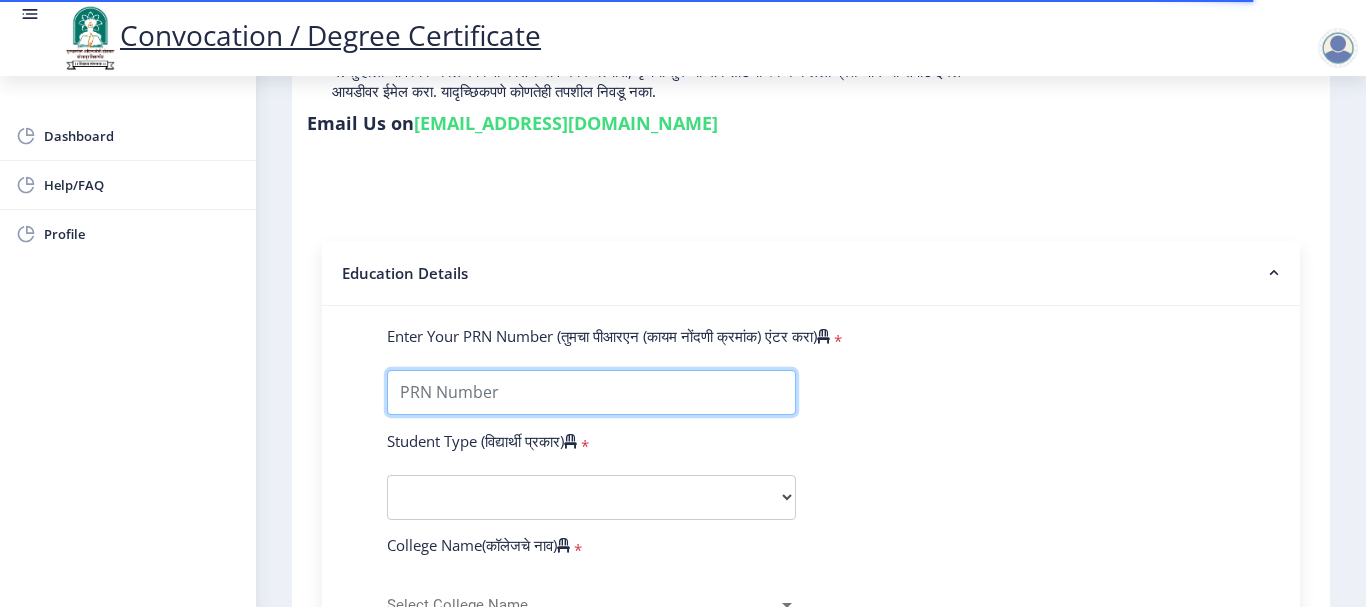click on "Enter Your PRN Number (तुमचा पीआरएन (कायम नोंदणी क्रमांक) एंटर करा)" at bounding box center (591, 392) 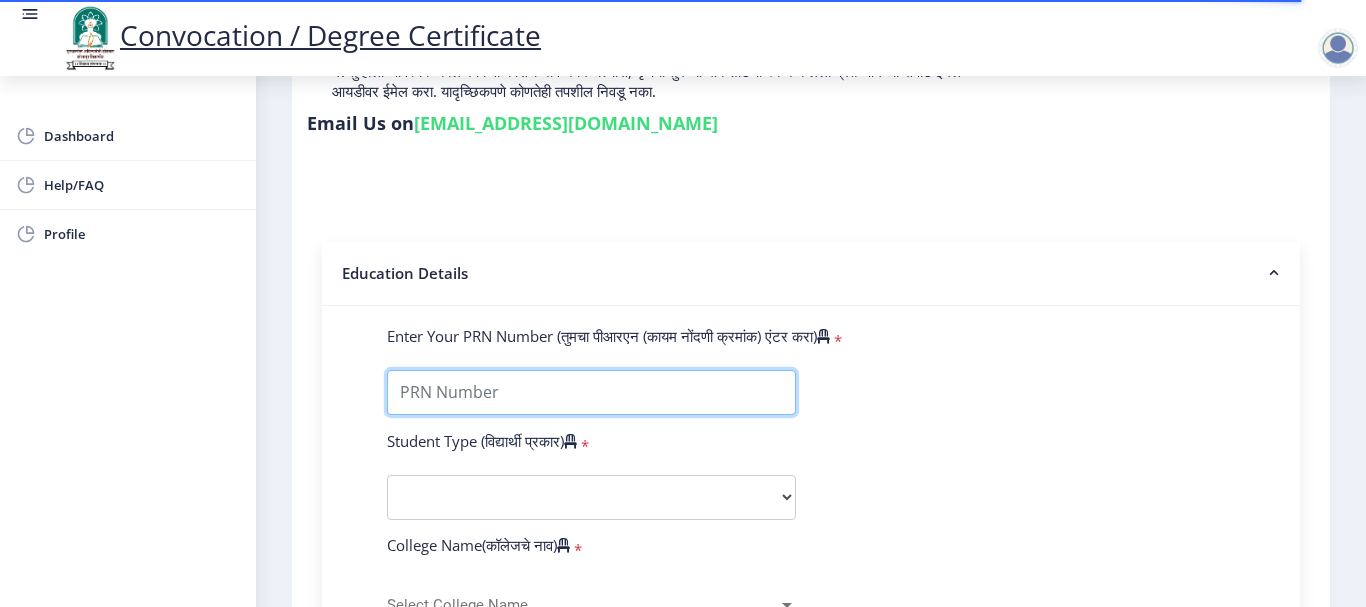 type on "202101052018517" 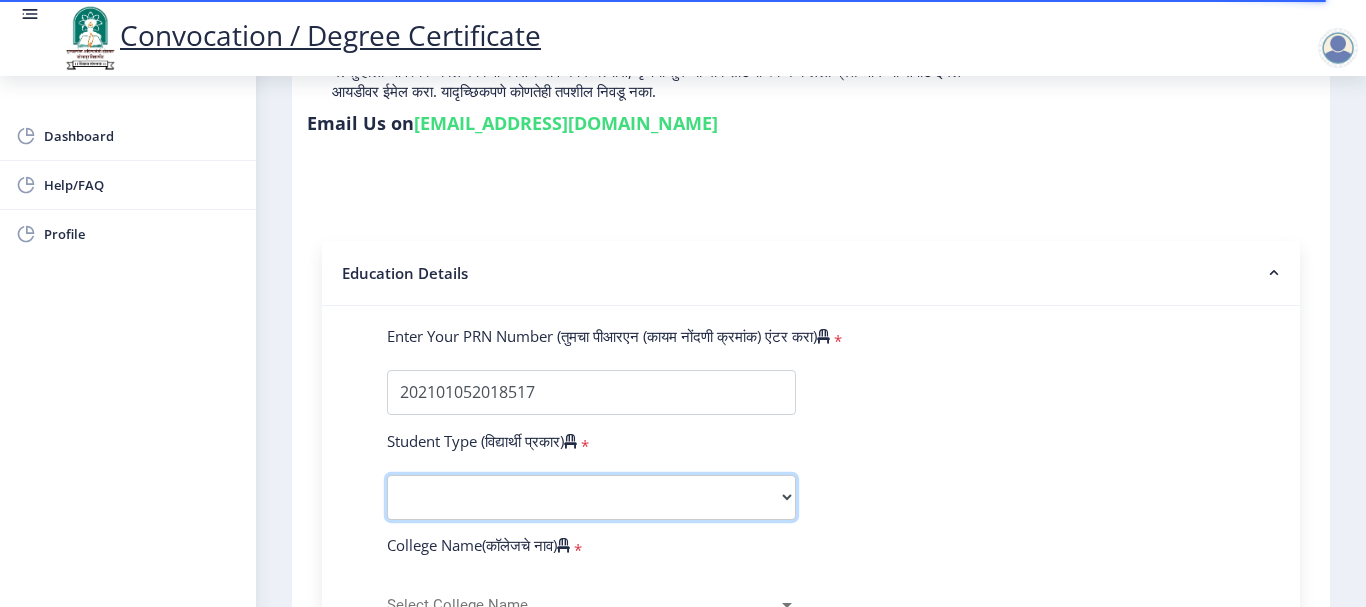click on "Select Student Type Regular External" at bounding box center [591, 497] 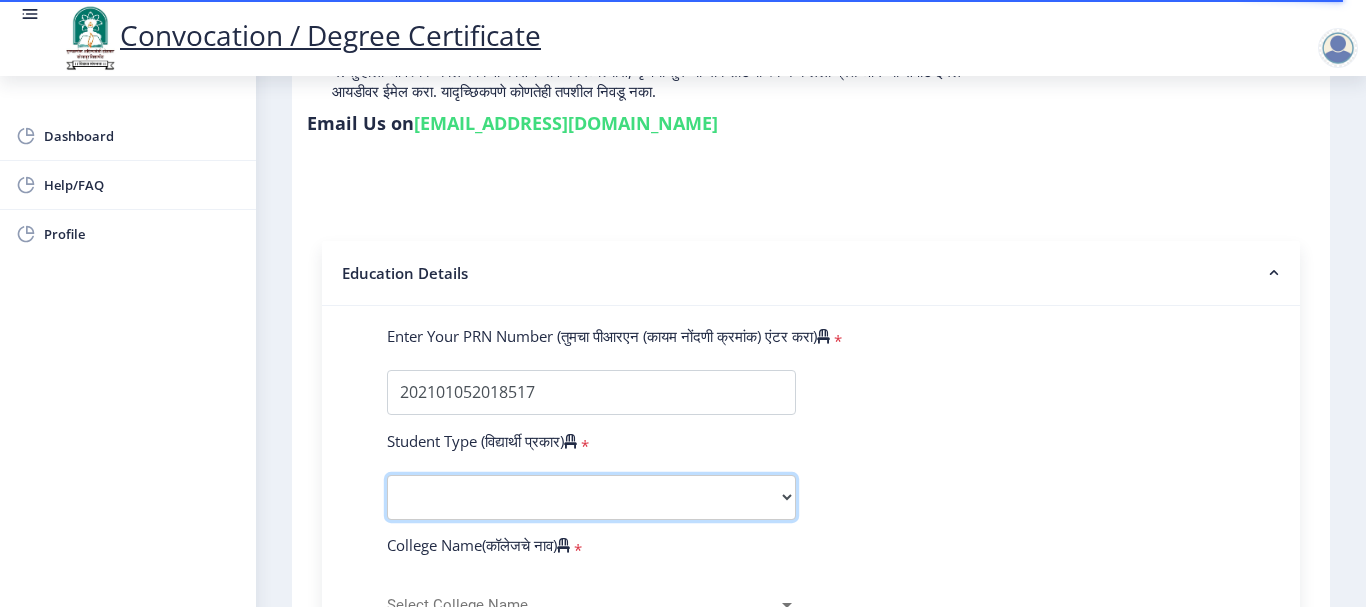 select on "Regular" 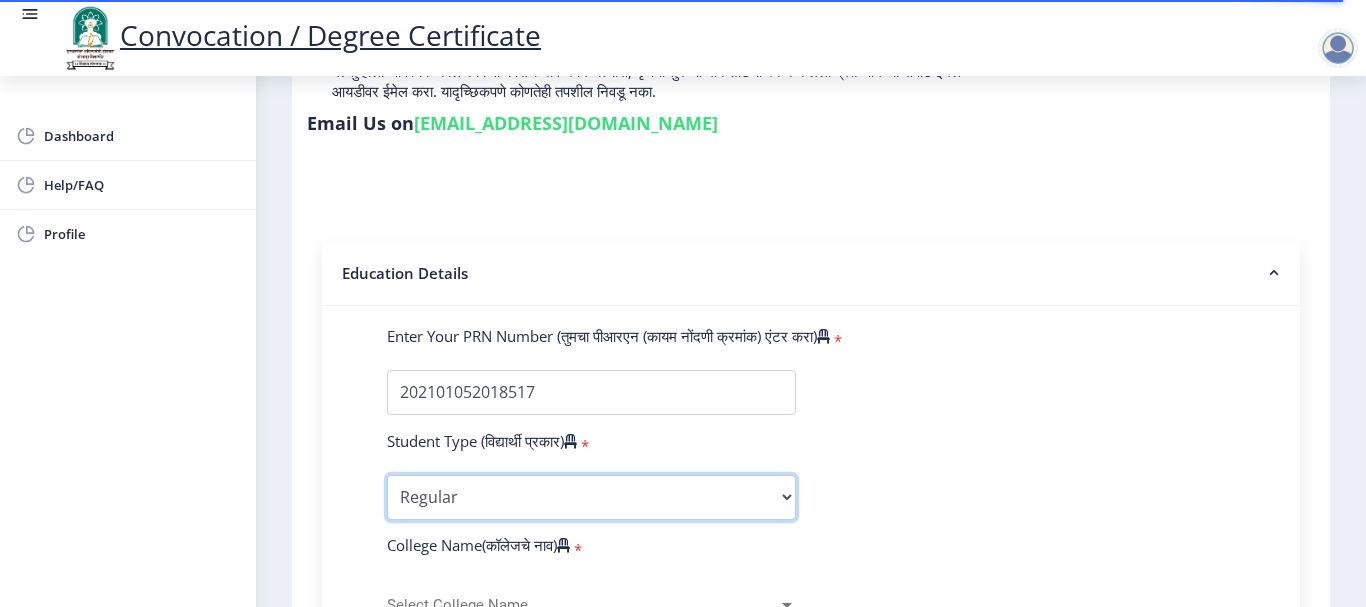 click on "Select Student Type Regular External" at bounding box center (591, 497) 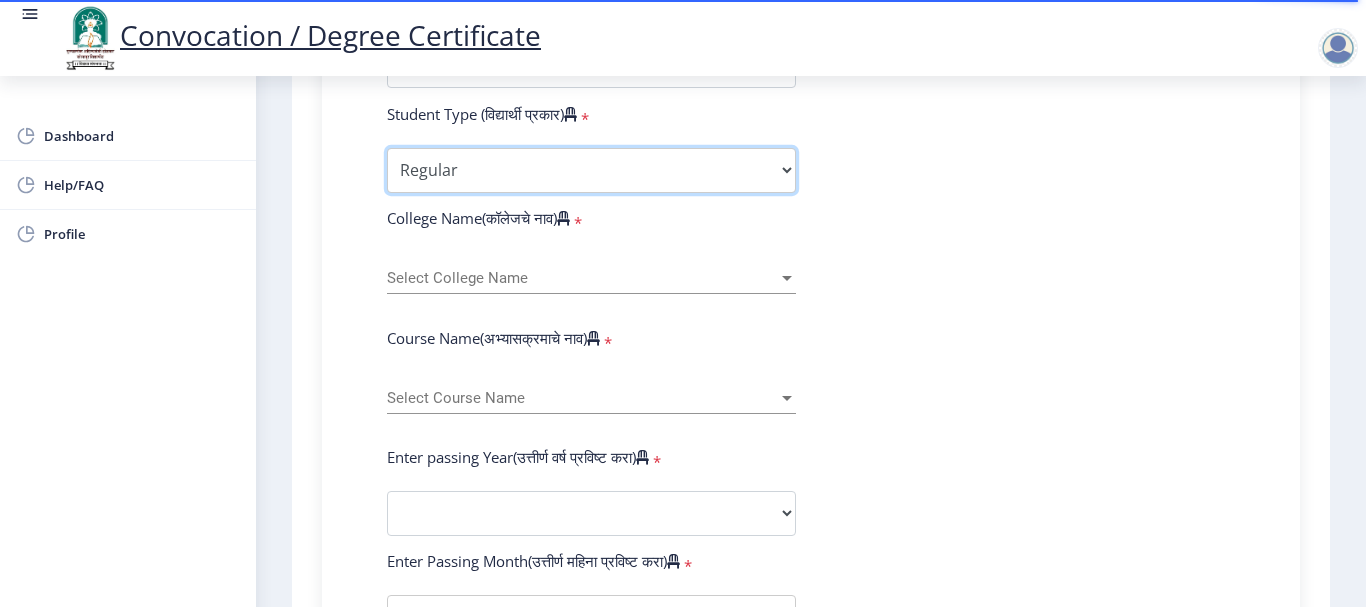 scroll, scrollTop: 637, scrollLeft: 0, axis: vertical 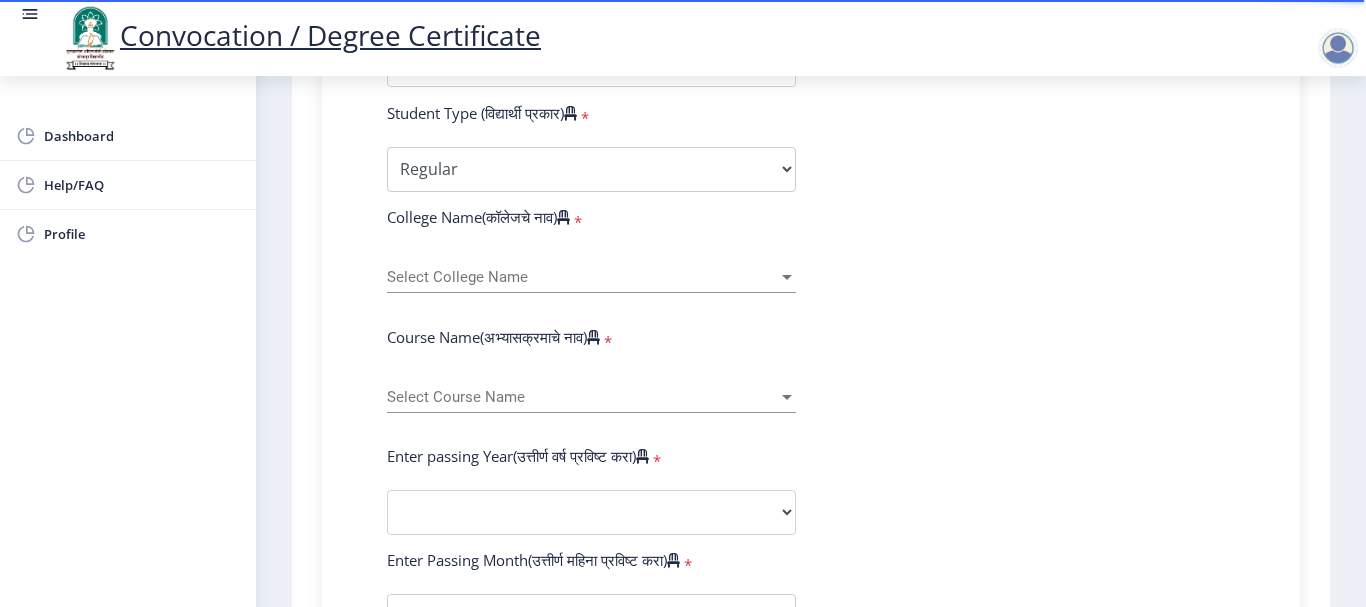 click at bounding box center [787, 277] 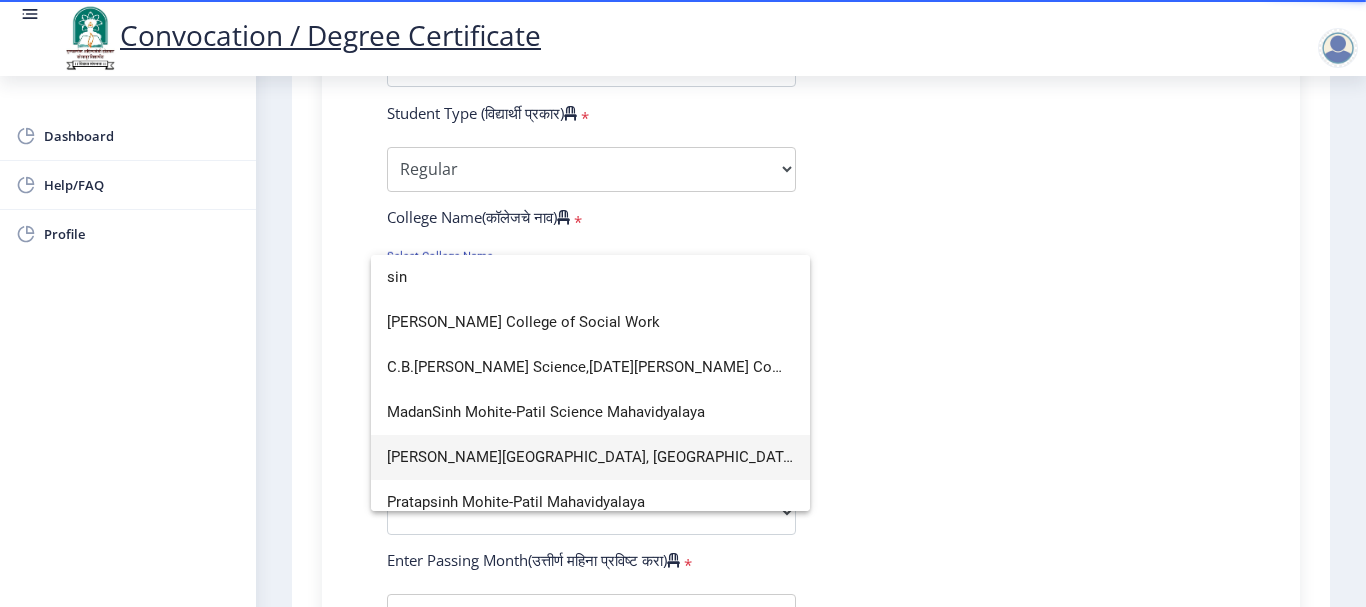 type on "sin" 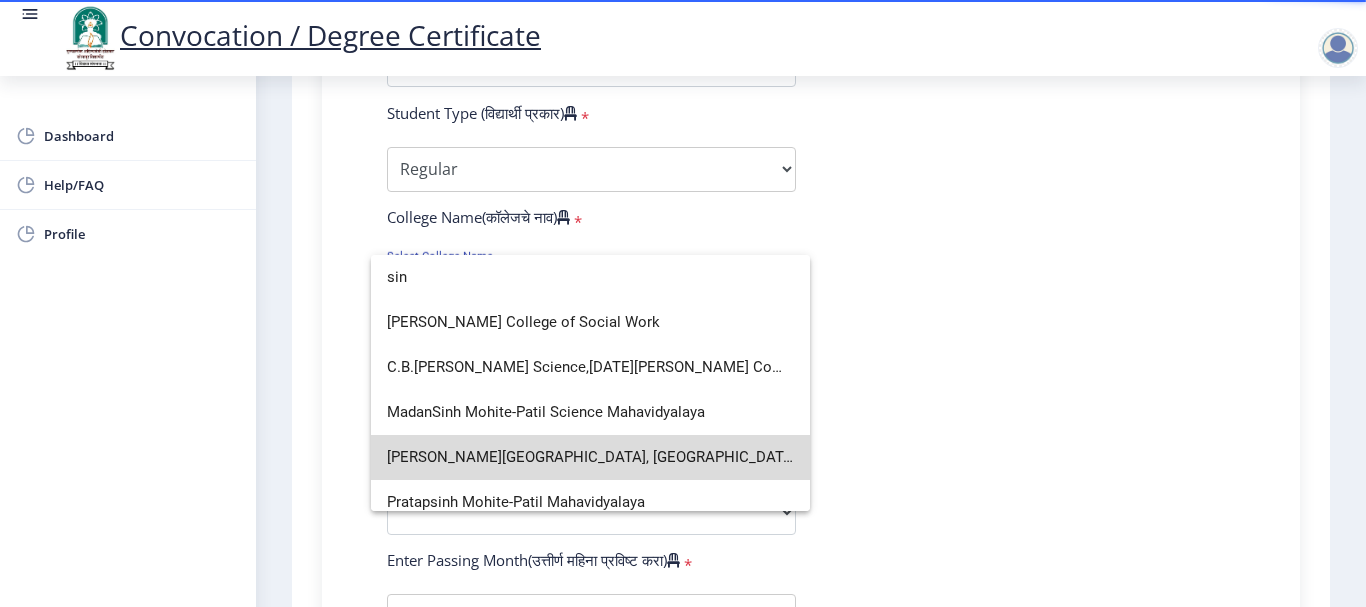 click on "[PERSON_NAME][GEOGRAPHIC_DATA], [GEOGRAPHIC_DATA]." at bounding box center [590, 457] 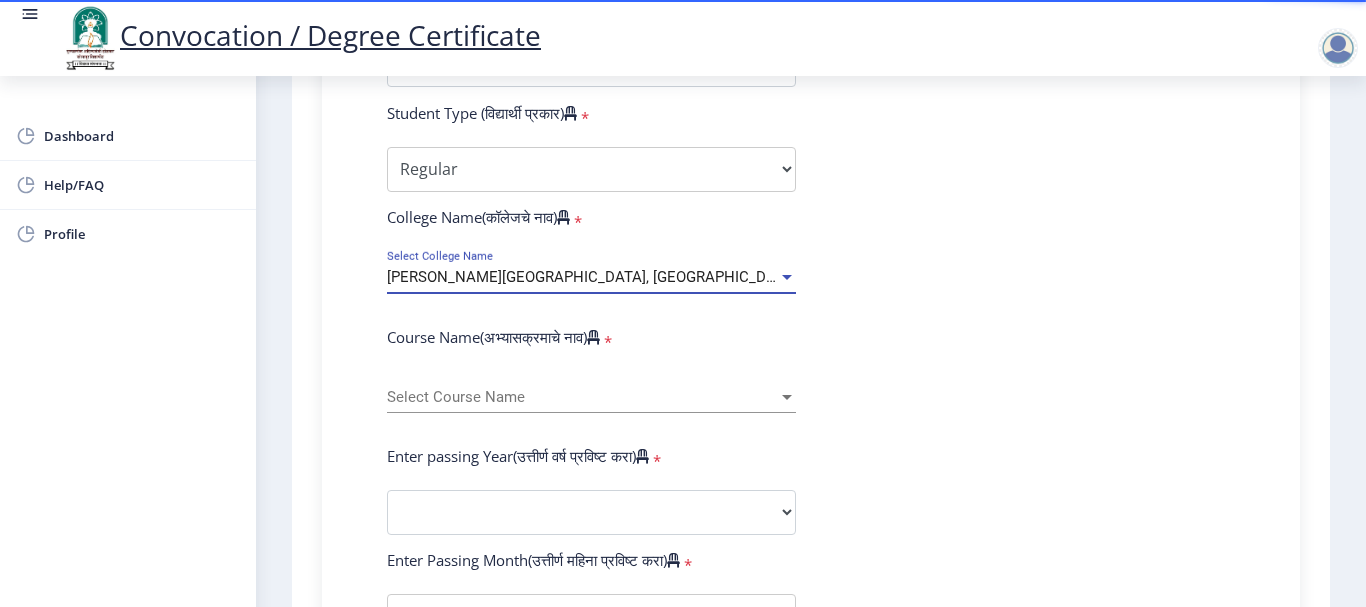 click on "Select Course Name" at bounding box center (582, 397) 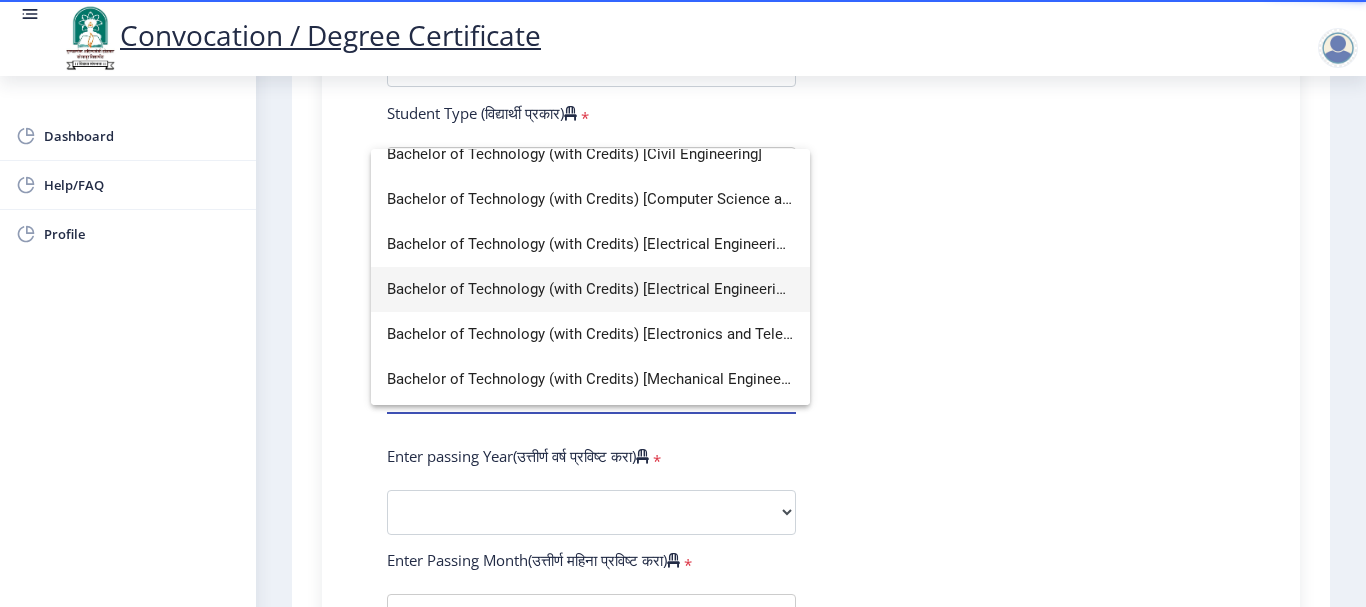 scroll, scrollTop: 149, scrollLeft: 0, axis: vertical 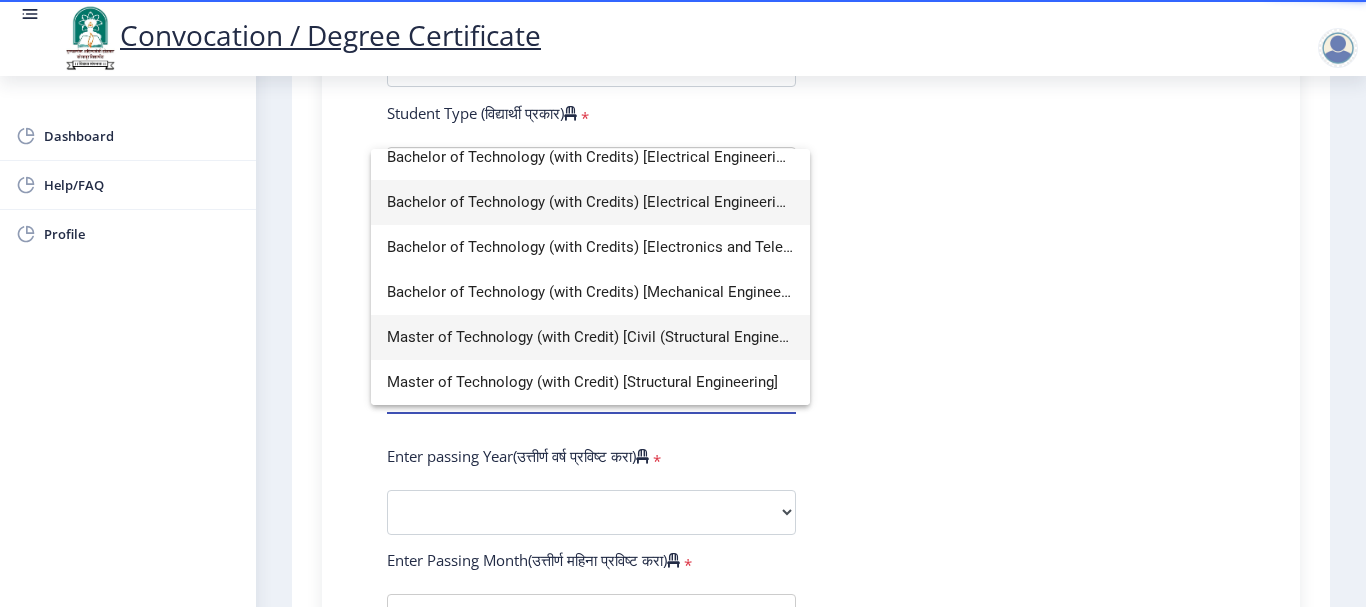 click on "Master of Technology (with Credit) [Civil (Structural Engineering)]" at bounding box center [590, 337] 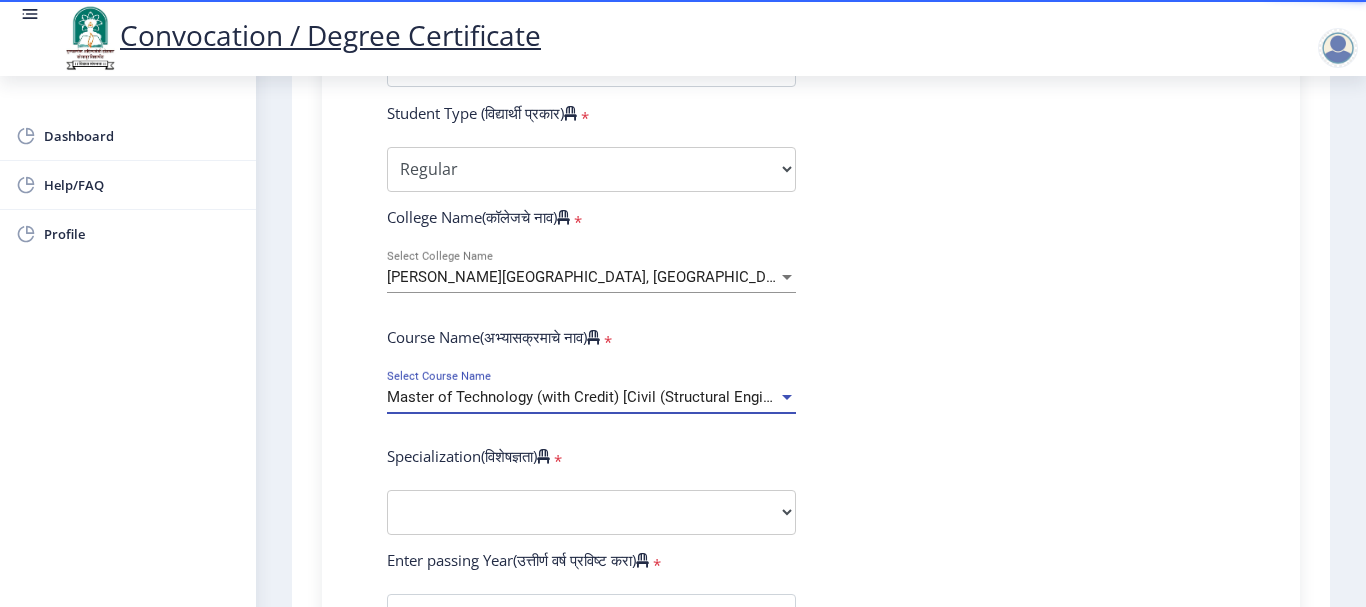 click on "Master of Technology (with Credit) [Civil (Structural Engineering)] Select Course Name" 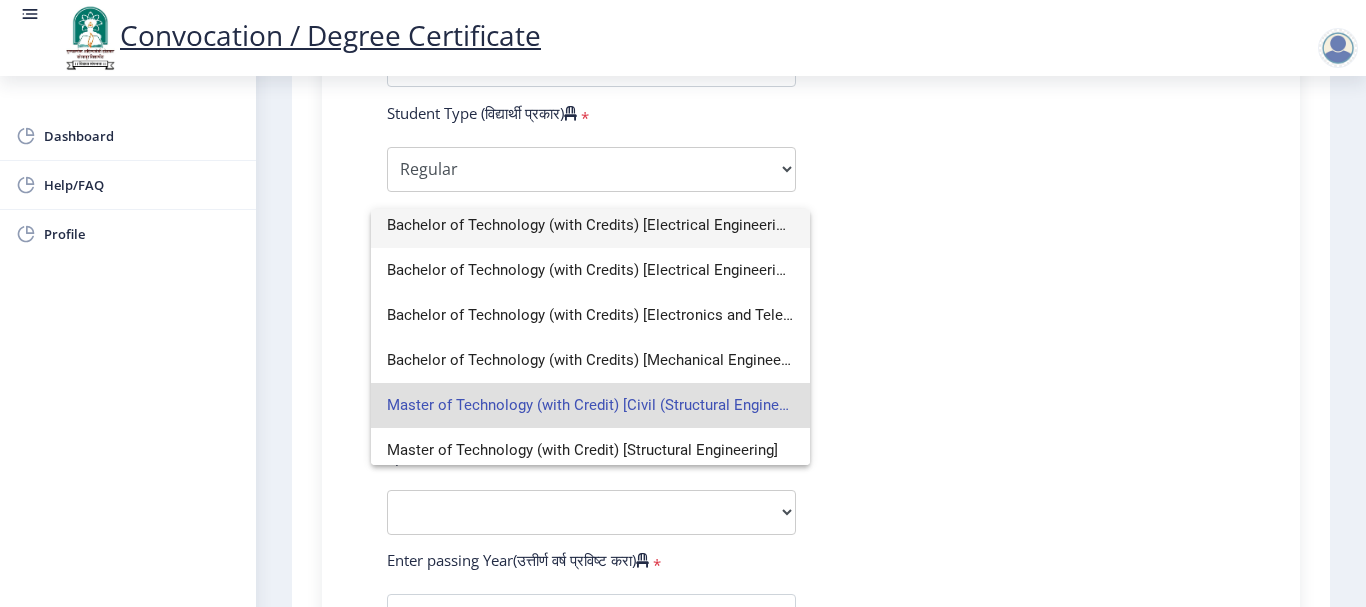 scroll, scrollTop: 149, scrollLeft: 0, axis: vertical 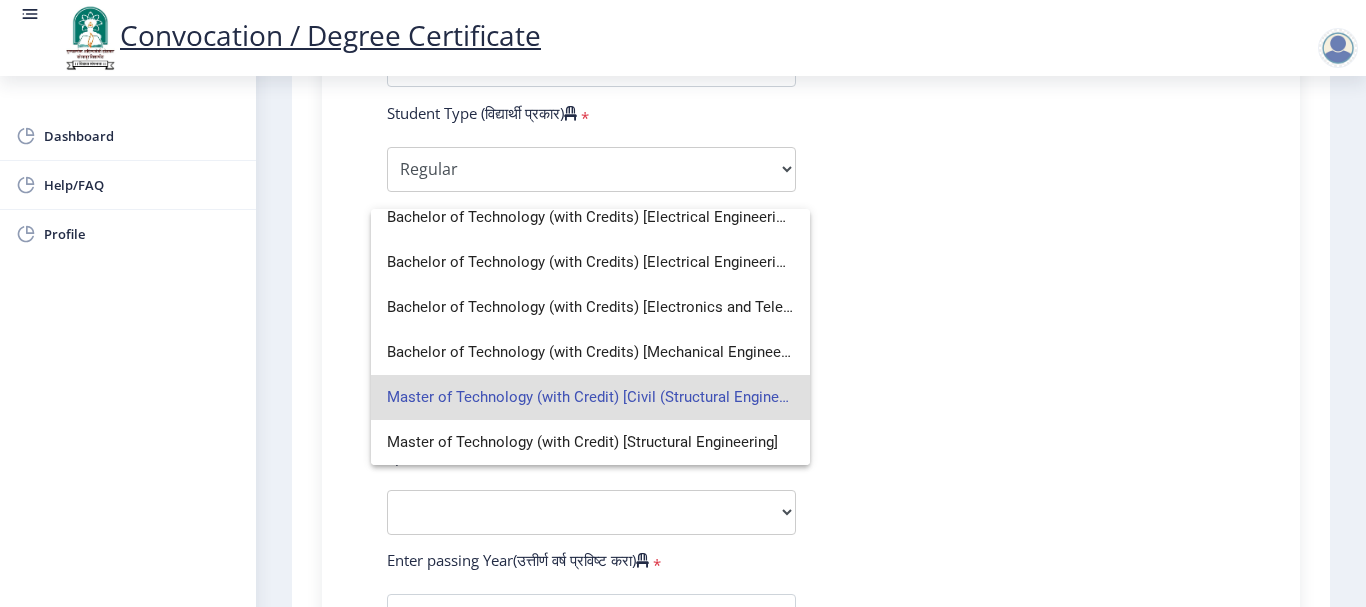 click 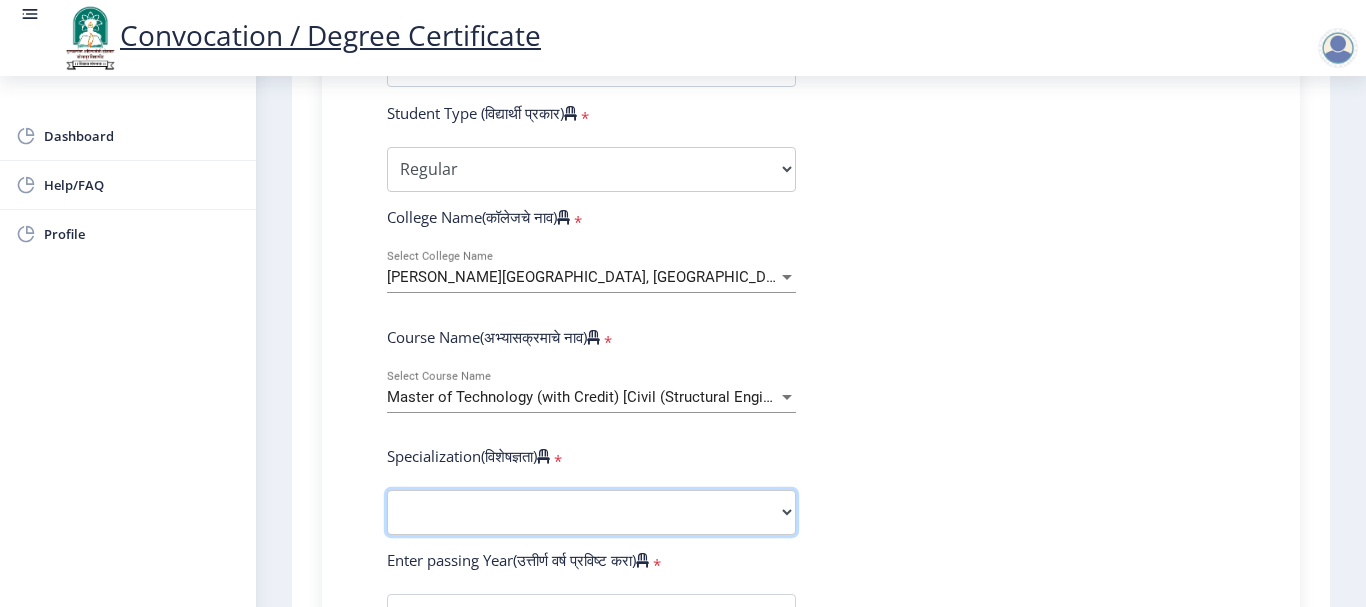 click on "Specialization Civil (Structural Engineering) Electronics & Telecommunication Engineering Mechanical (Design Engineering) Other" at bounding box center [591, 512] 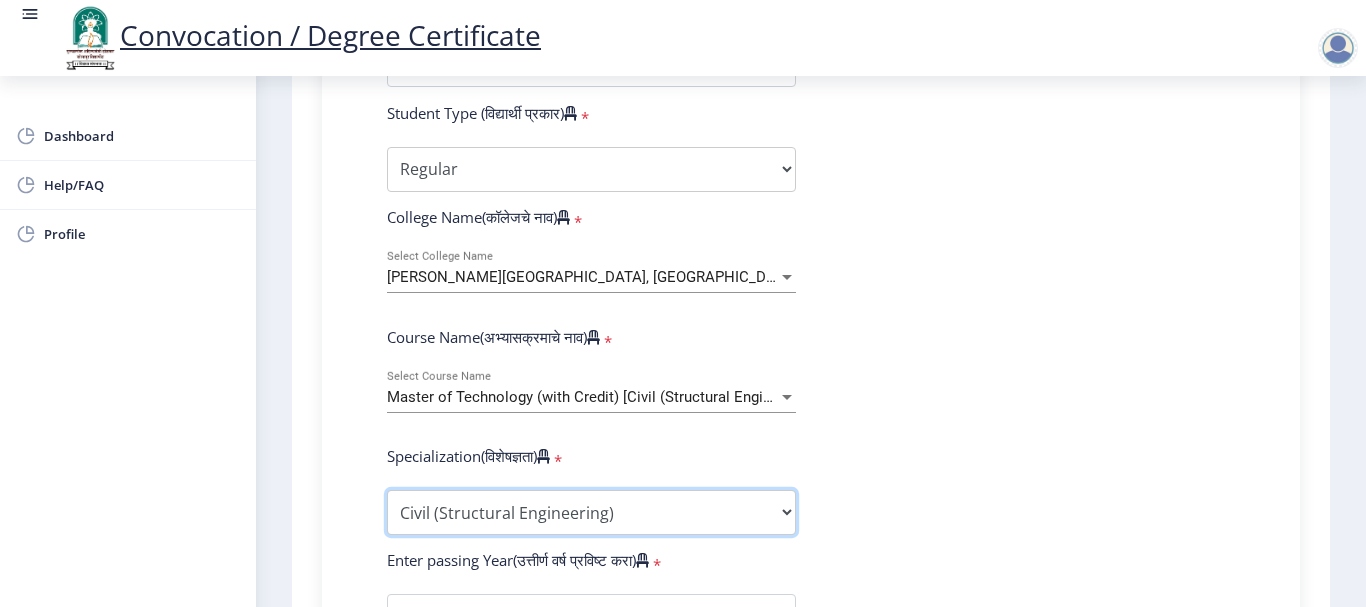 click on "Specialization Civil (Structural Engineering) Electronics & Telecommunication Engineering Mechanical (Design Engineering) Other" at bounding box center (591, 512) 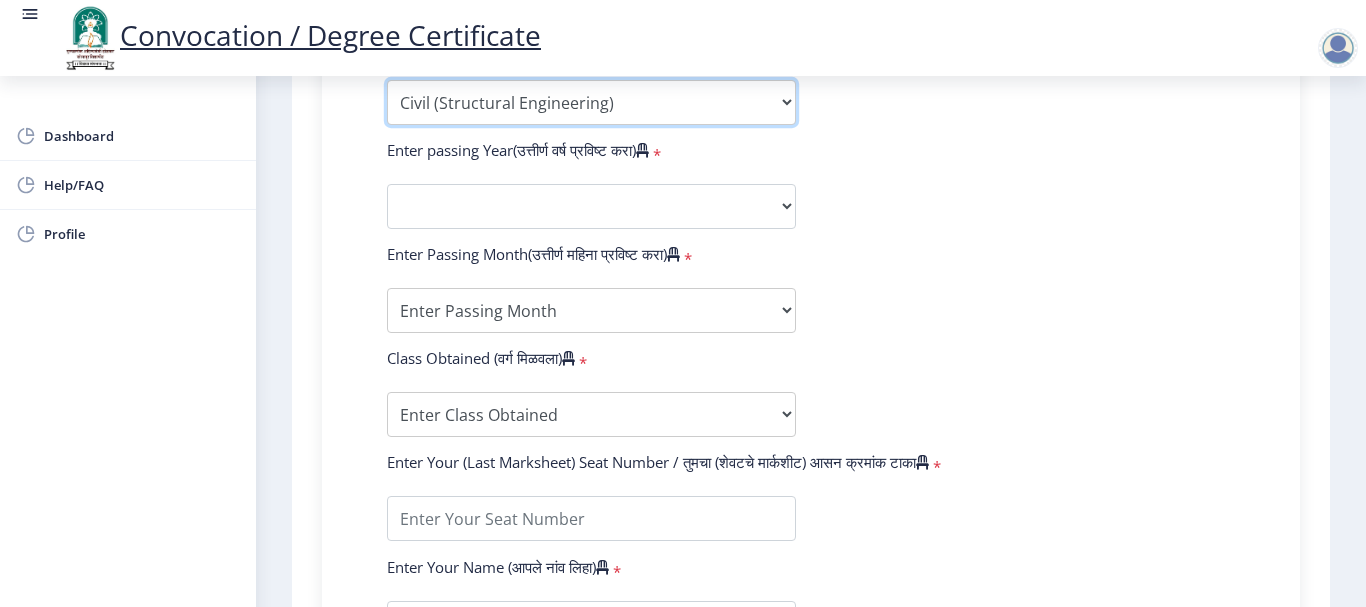 scroll, scrollTop: 1048, scrollLeft: 0, axis: vertical 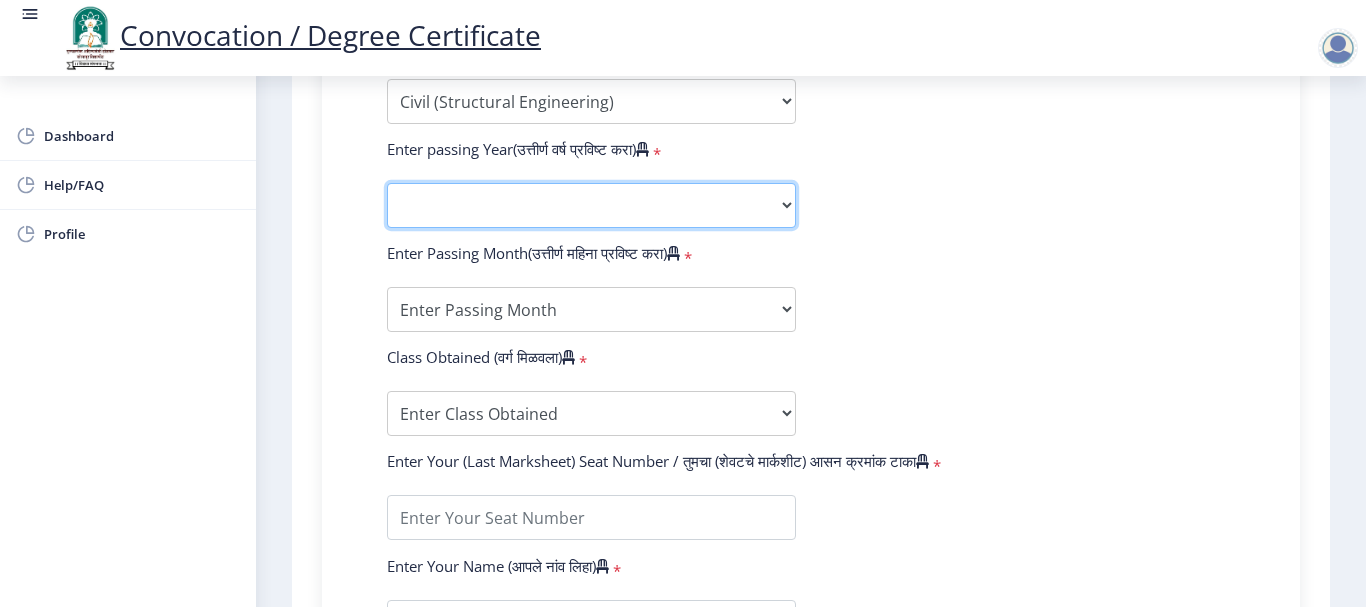 click on "2025   2024   2023   2022   2021   2020   2019   2018   2017   2016   2015   2014   2013   2012   2011   2010   2009   2008   2007   2006   2005   2004   2003   2002   2001   2000   1999   1998   1997   1996   1995   1994   1993   1992   1991   1990   1989   1988   1987   1986   1985   1984   1983   1982   1981   1980   1979   1978   1977   1976" 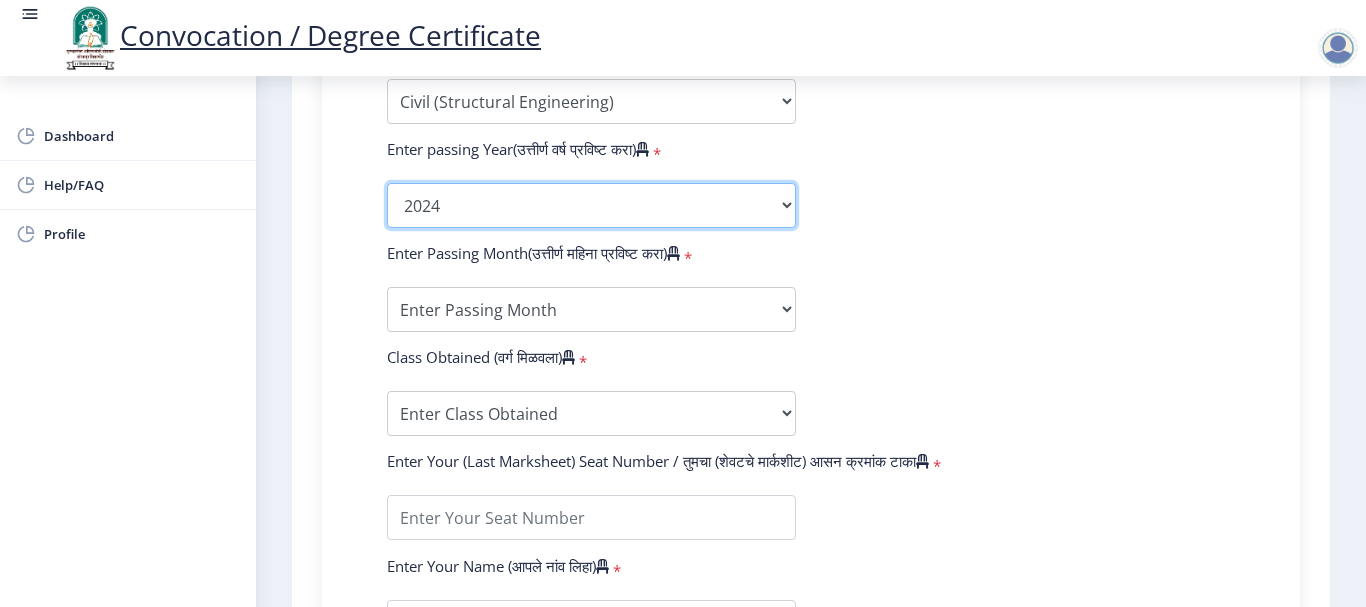 click on "2025   2024   2023   2022   2021   2020   2019   2018   2017   2016   2015   2014   2013   2012   2011   2010   2009   2008   2007   2006   2005   2004   2003   2002   2001   2000   1999   1998   1997   1996   1995   1994   1993   1992   1991   1990   1989   1988   1987   1986   1985   1984   1983   1982   1981   1980   1979   1978   1977   1976" 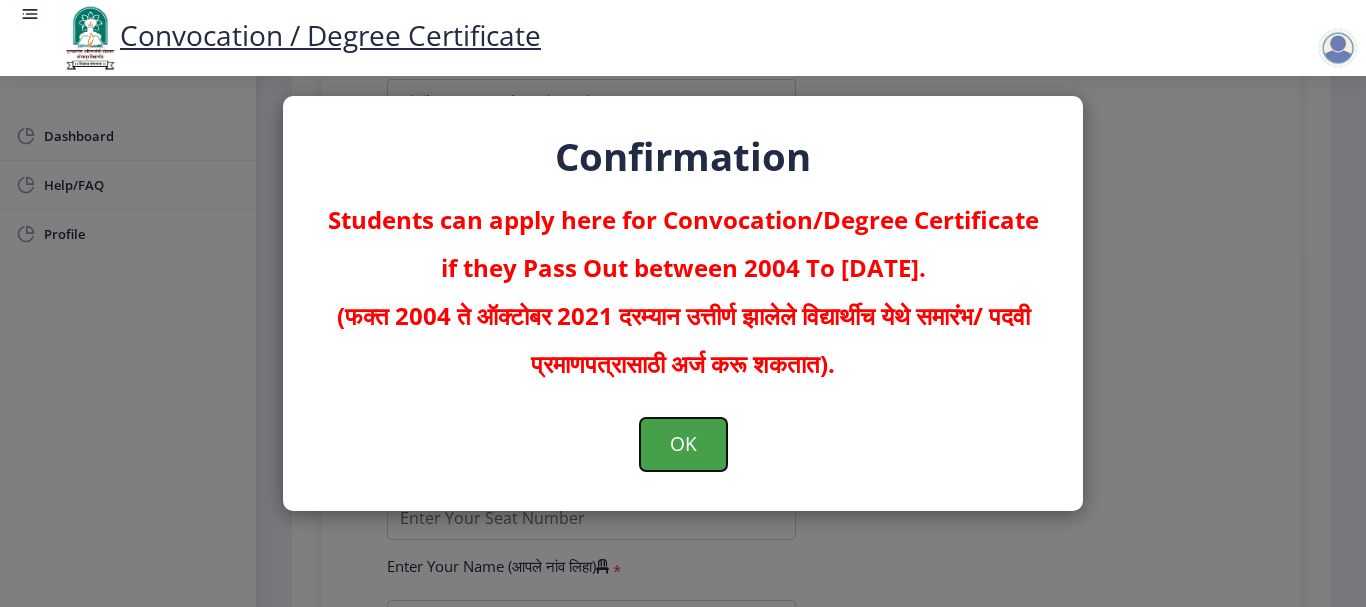 click on "OK" 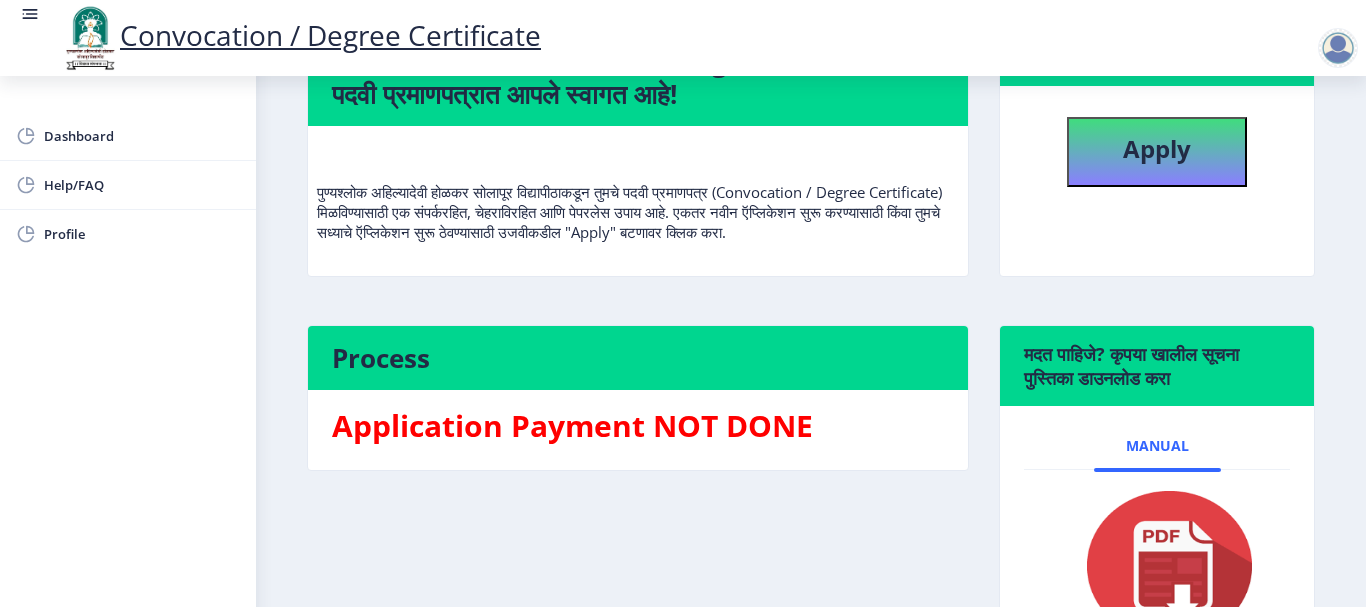 scroll, scrollTop: 244, scrollLeft: 0, axis: vertical 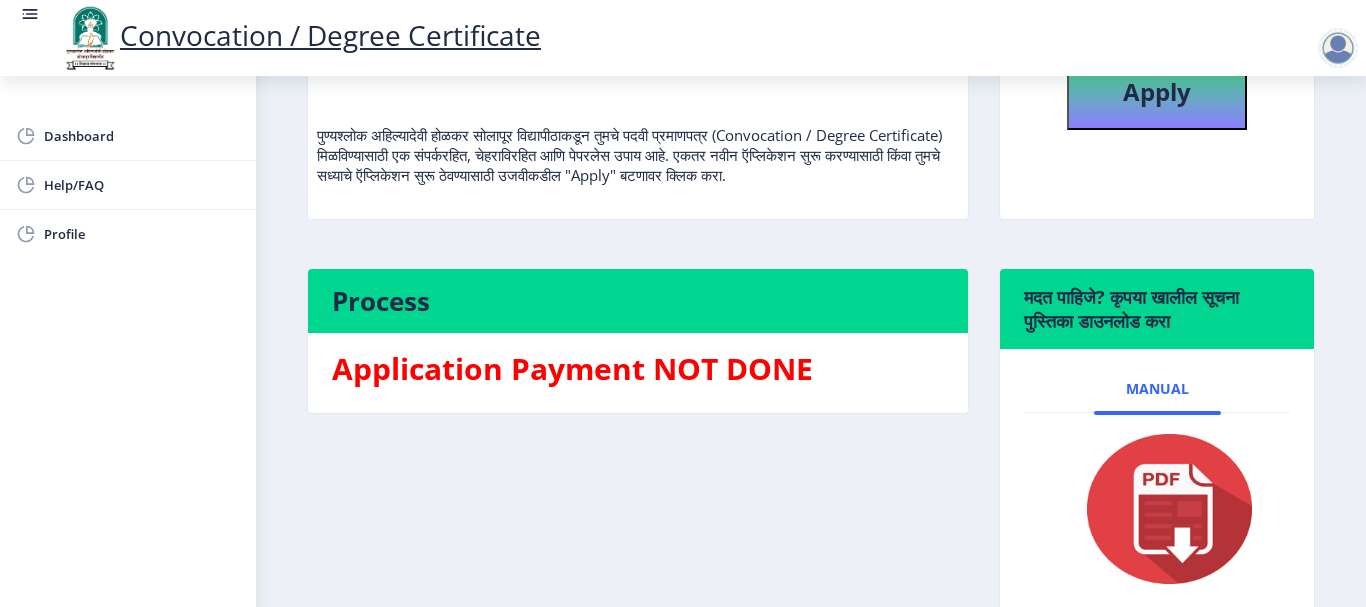 click 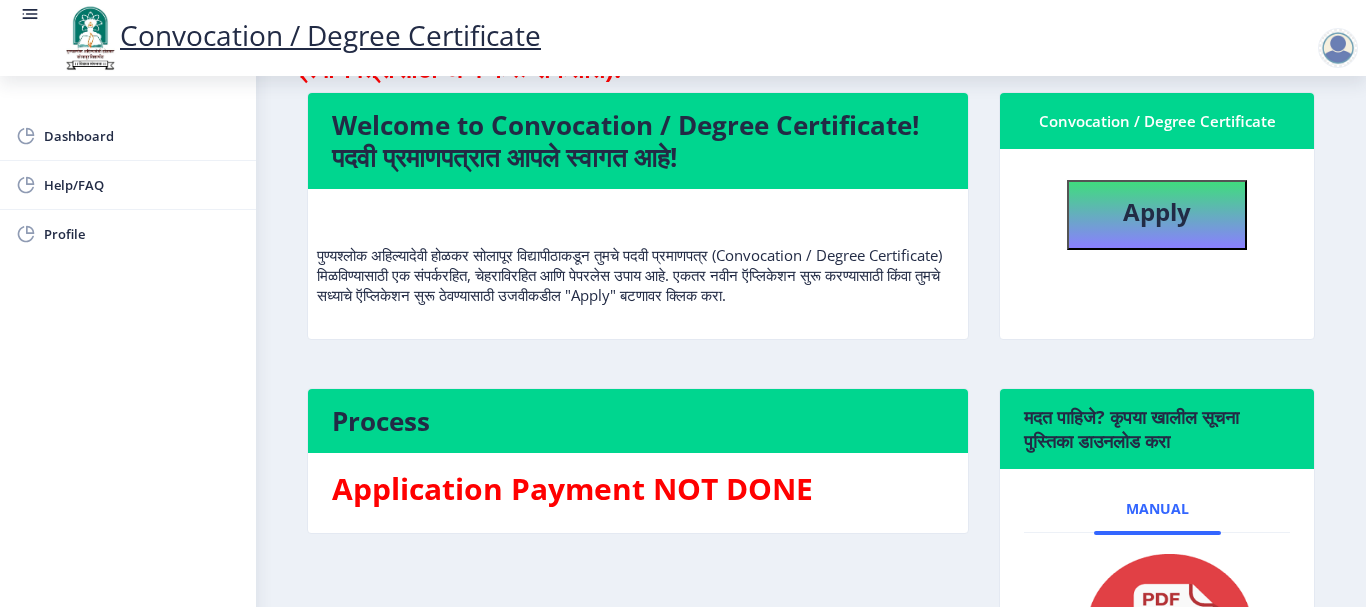 scroll, scrollTop: 0, scrollLeft: 0, axis: both 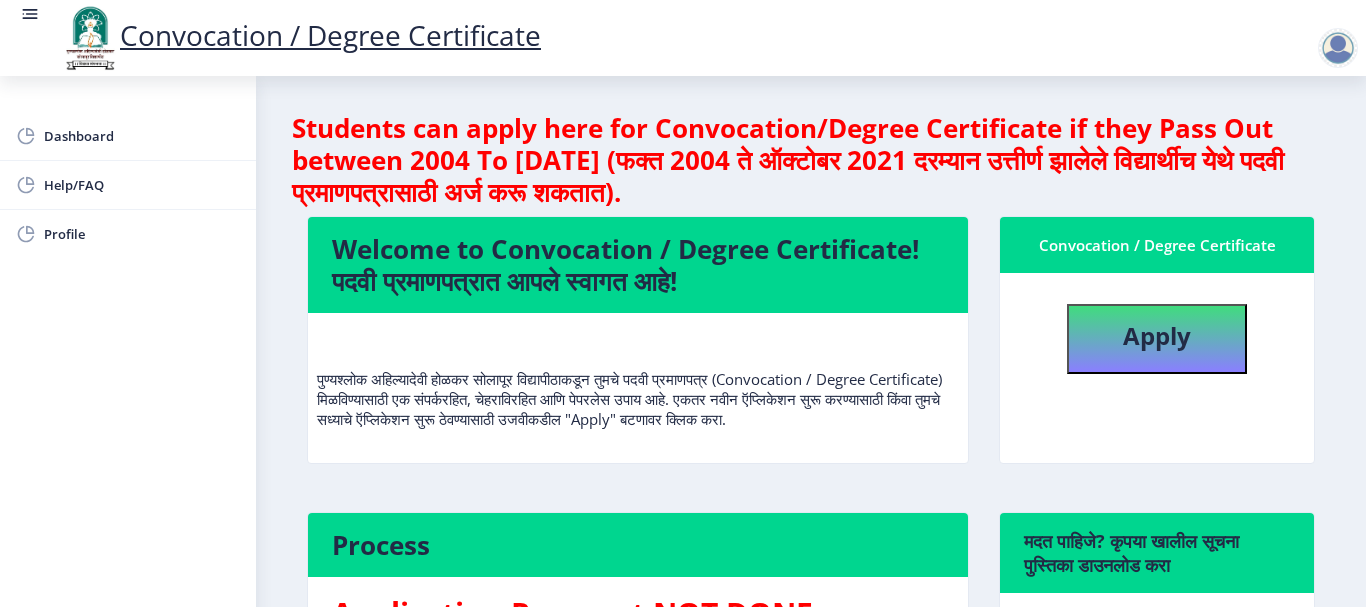 select 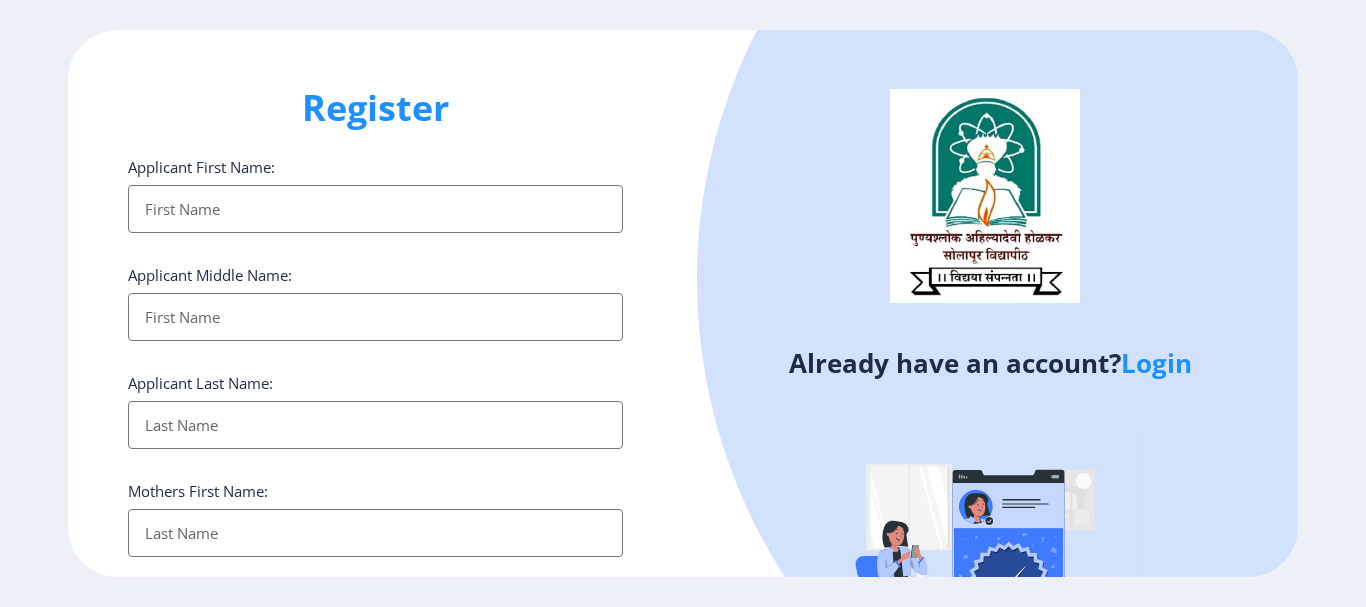 select 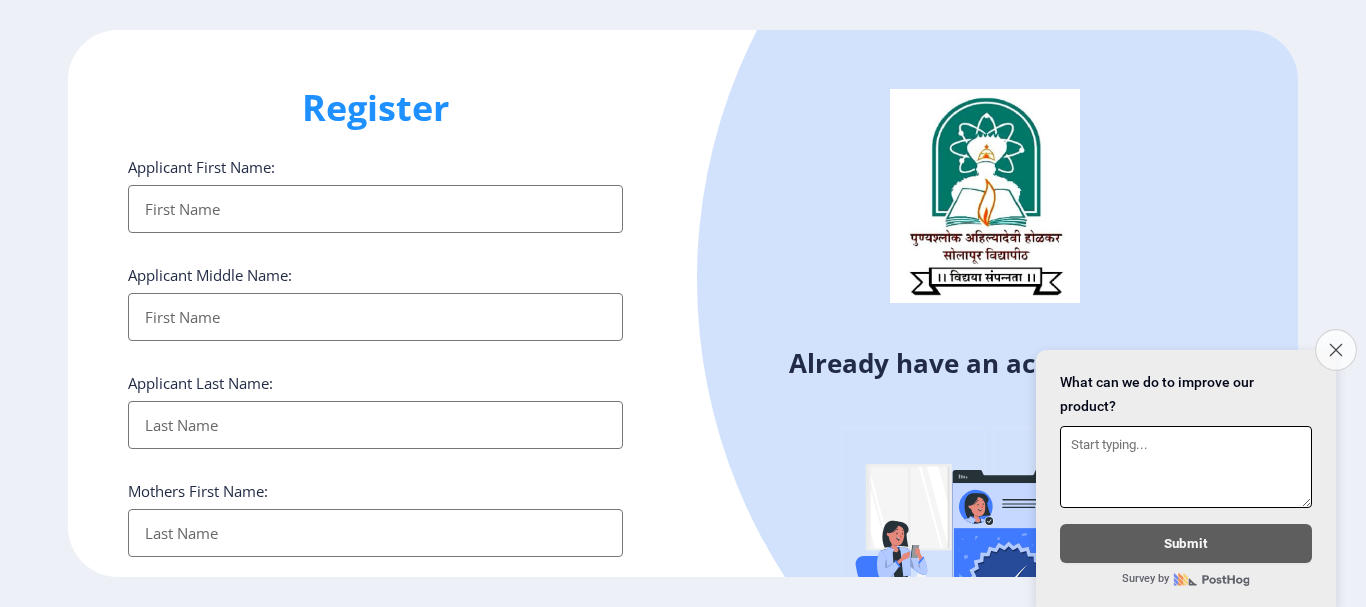 click on "Close survey" at bounding box center (1336, 350) 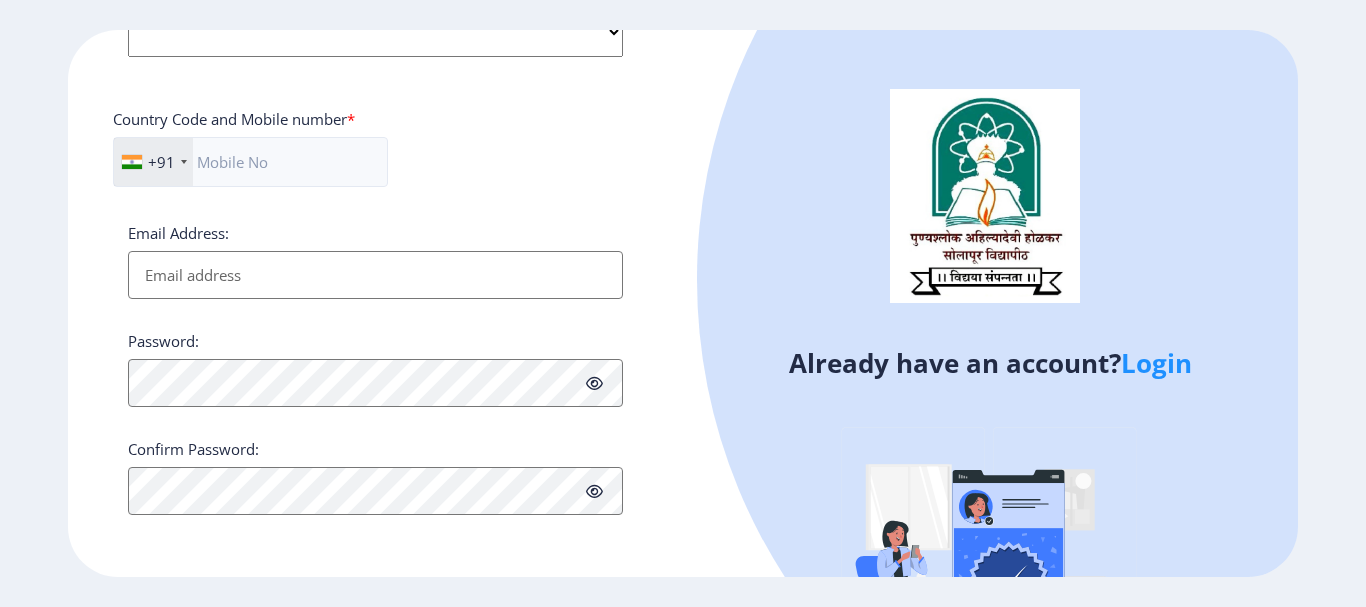 scroll, scrollTop: 0, scrollLeft: 0, axis: both 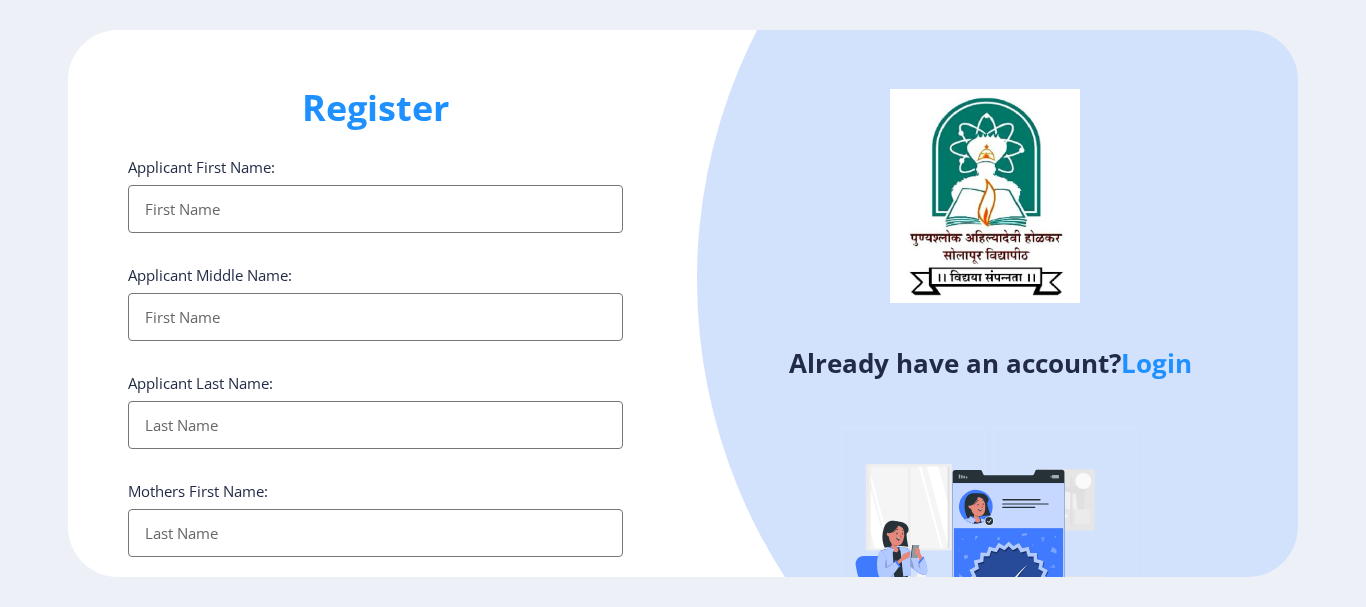 click on "Login" 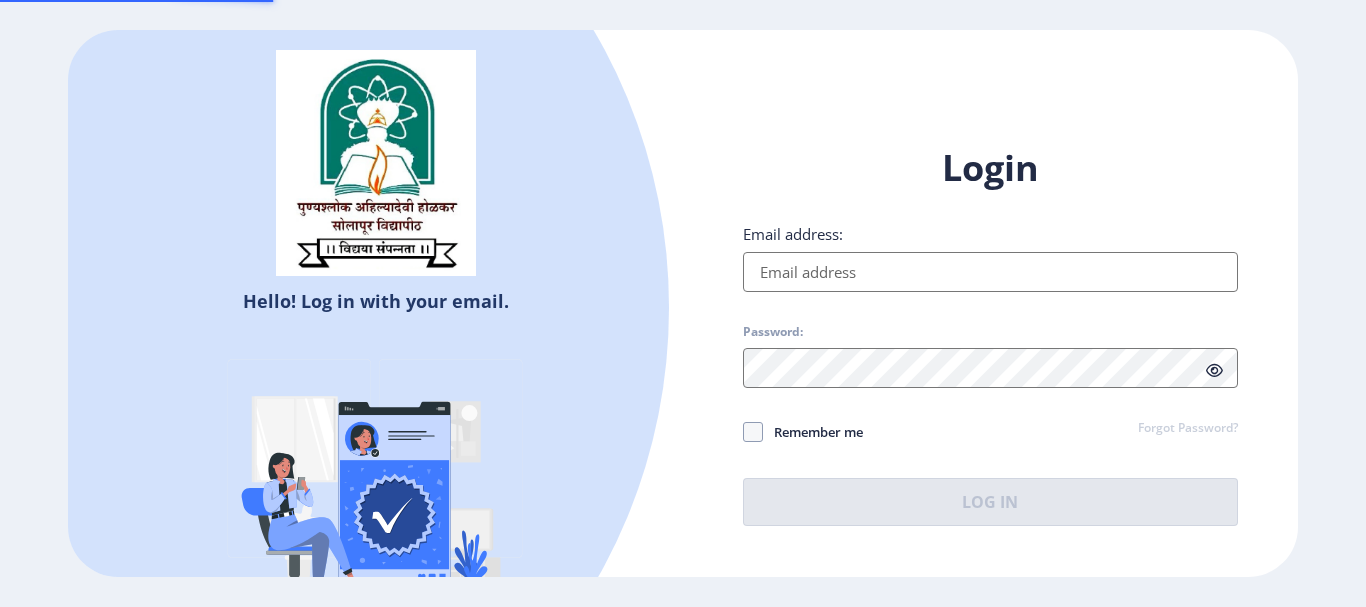 type on "[EMAIL_ADDRESS][DOMAIN_NAME]" 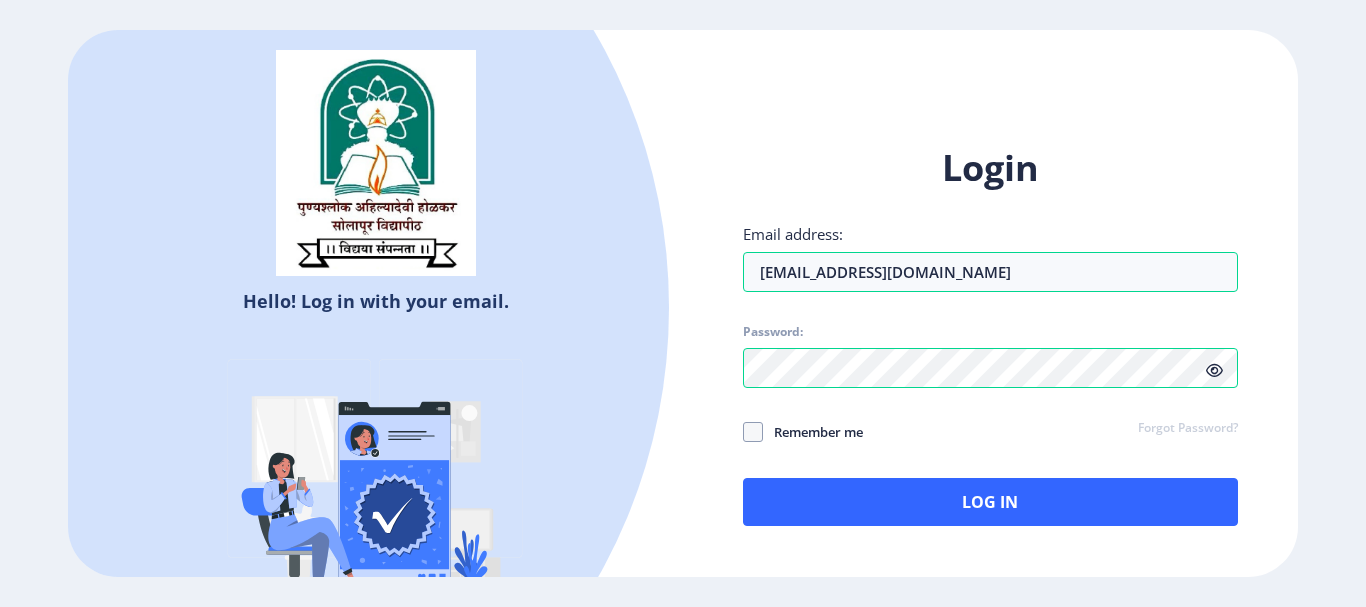click on "Remember me" 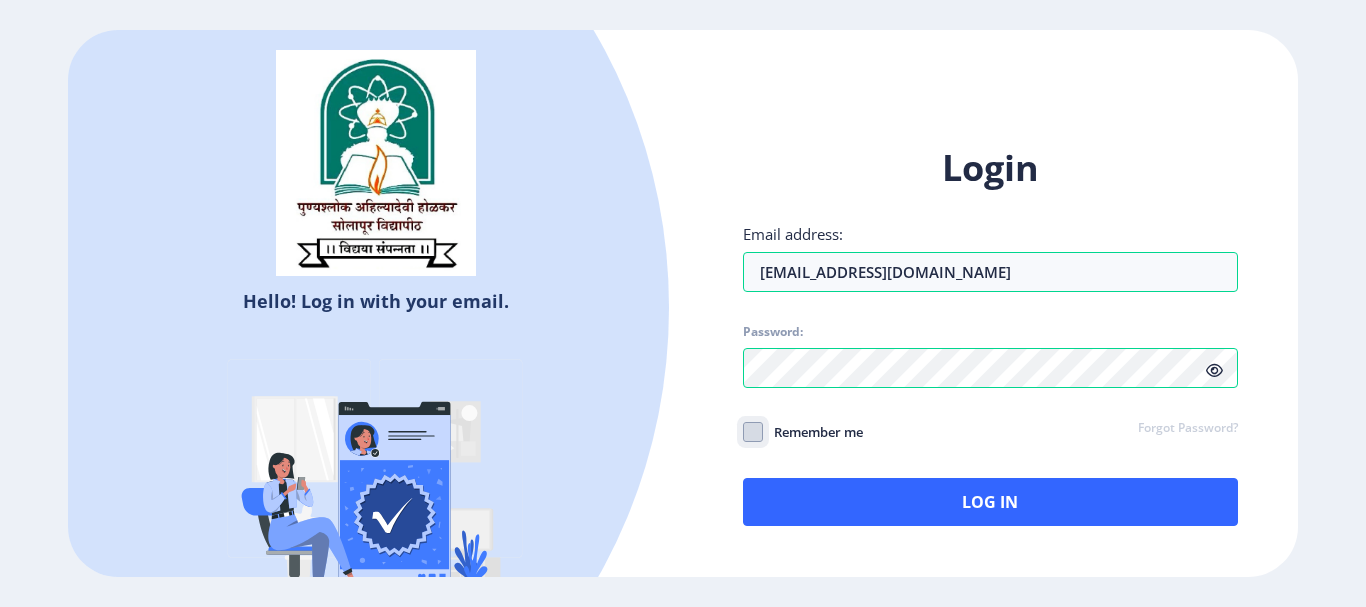 click on "Remember me" 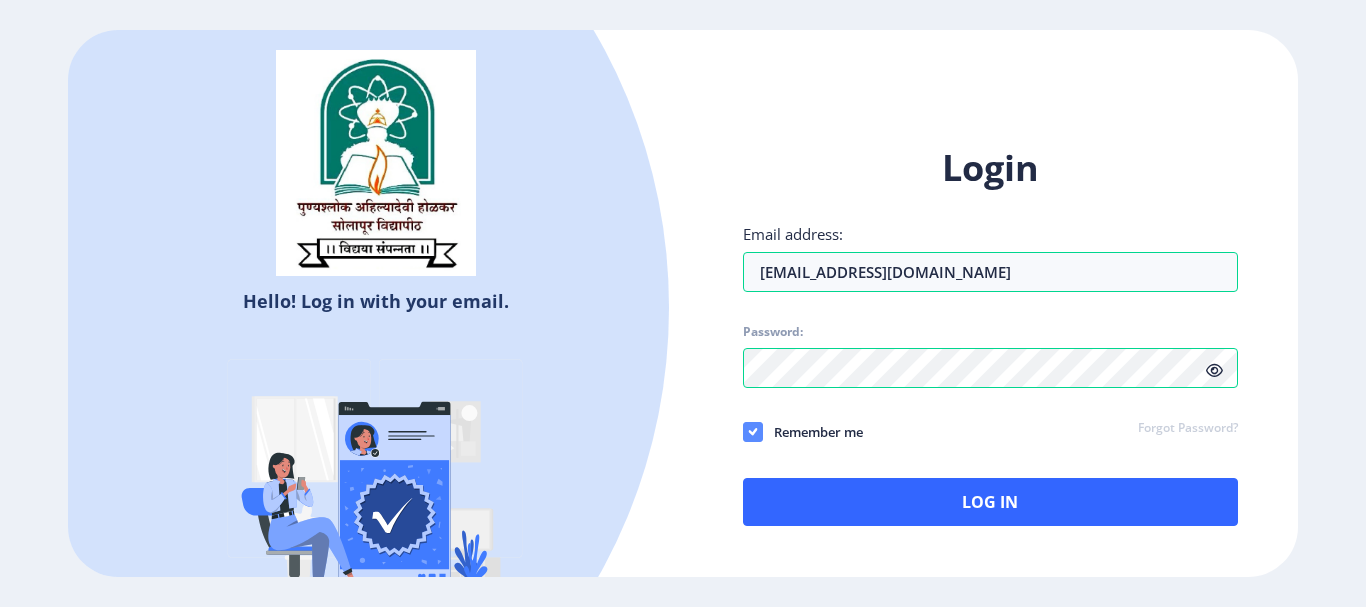 click 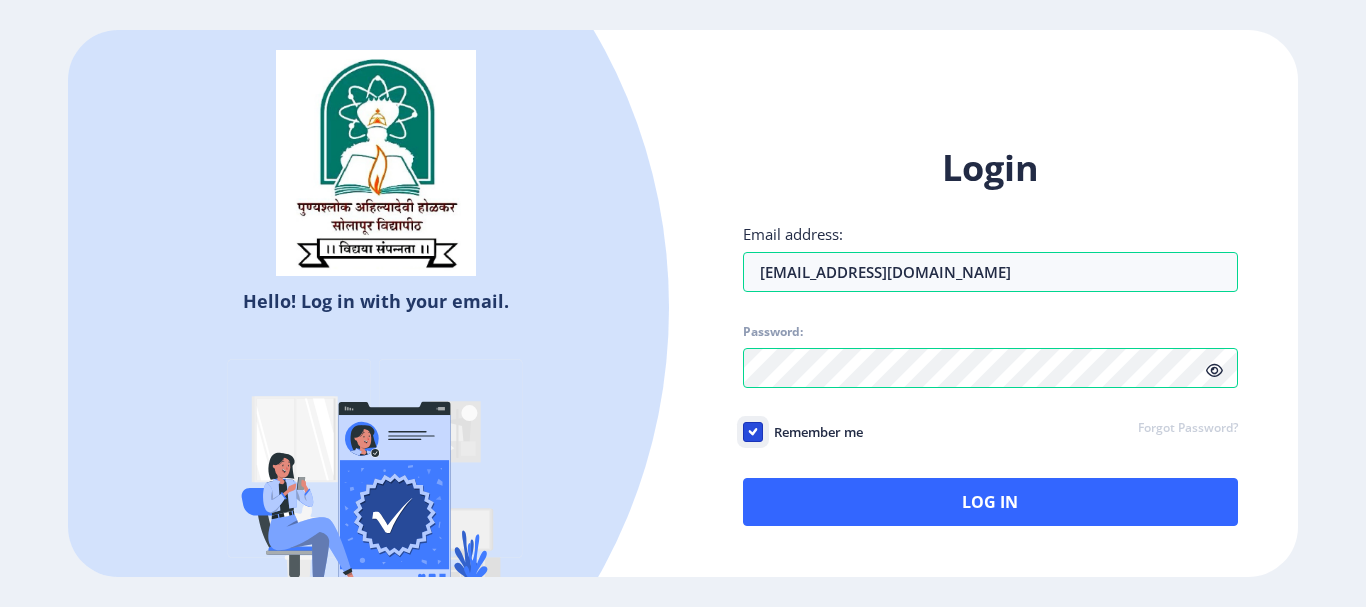 click on "Remember me" 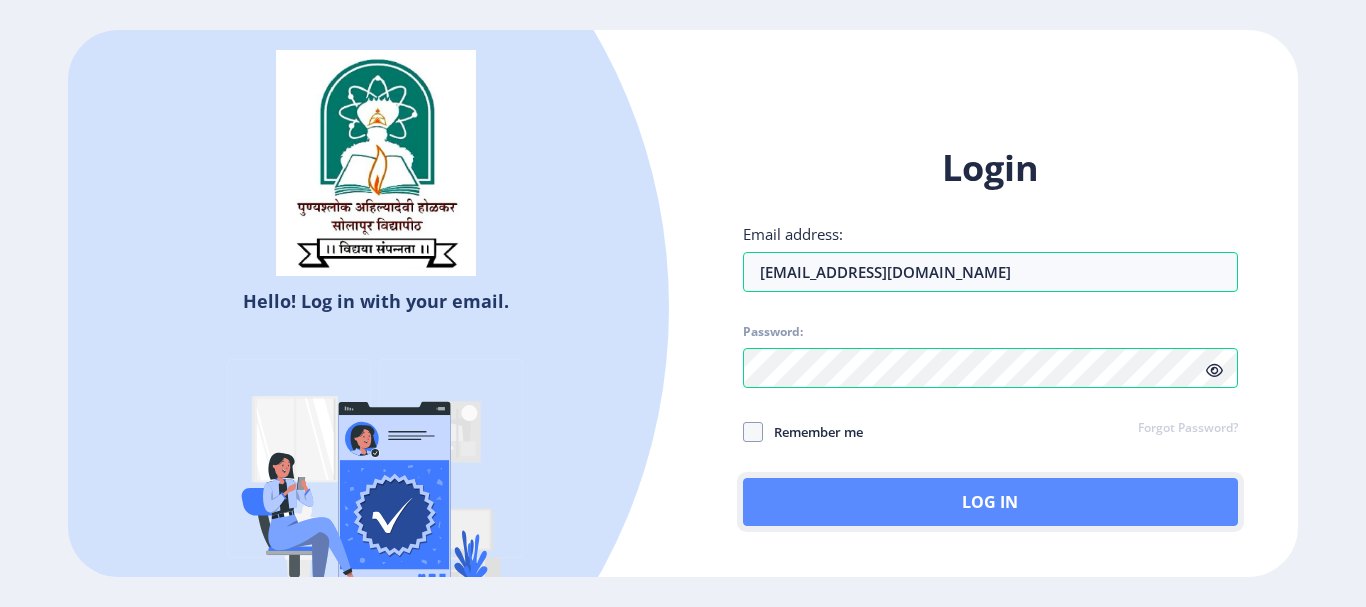 click on "Log In" 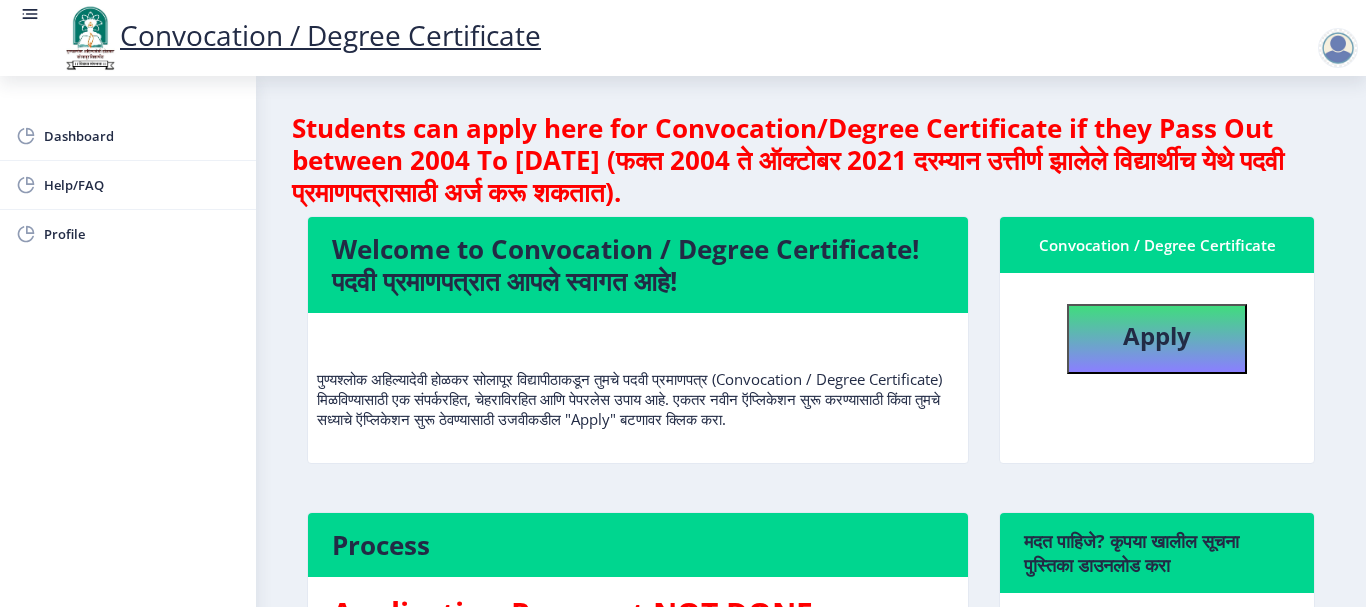 click on "पुण्यश्लोक अहिल्यादेवी होळकर सोलापूर विद्यापीठाकडून तुमचे पदवी प्रमाणपत्र (Convocation / Degree Certificate) मिळविण्यासाठी एक संपर्करहित, चेहराविरहित आणि पेपरलेस उपाय आहे. एकतर नवीन ऍप्लिकेशन सुरू करण्यासाठी किंवा तुमचे सध्याचे ऍप्लिकेशन सुरू ठेवण्यासाठी उजवीकडील "Apply" बटणावर क्लिक करा." 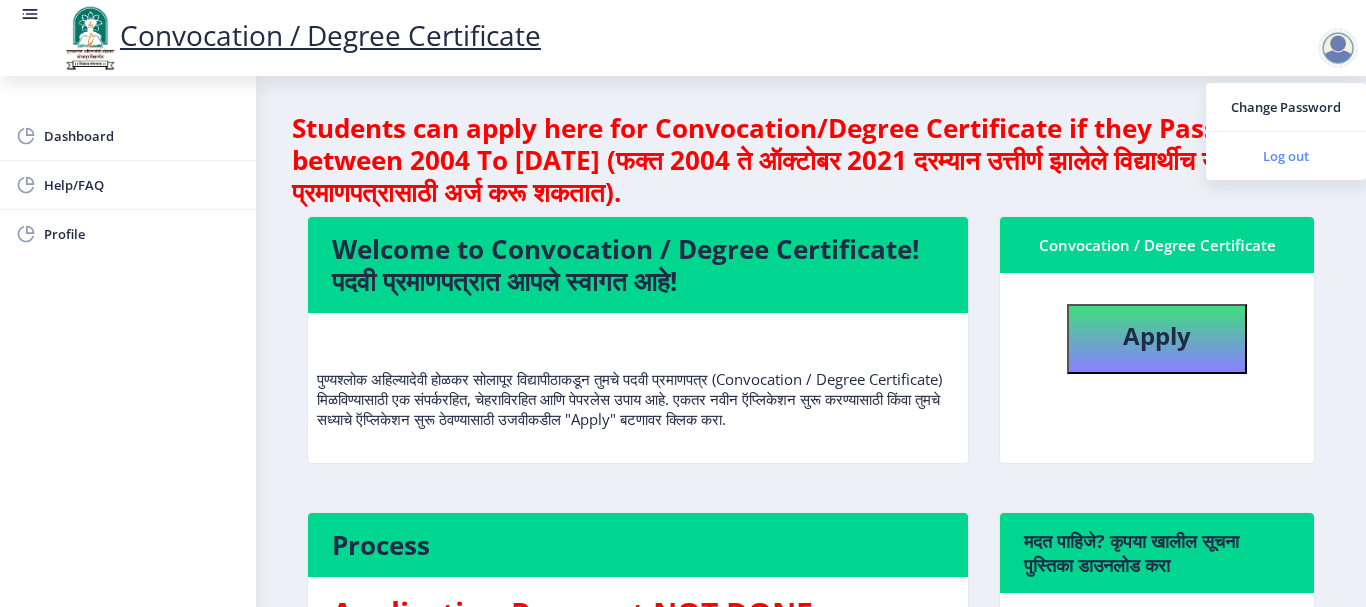 click on "Log out" at bounding box center [1286, 156] 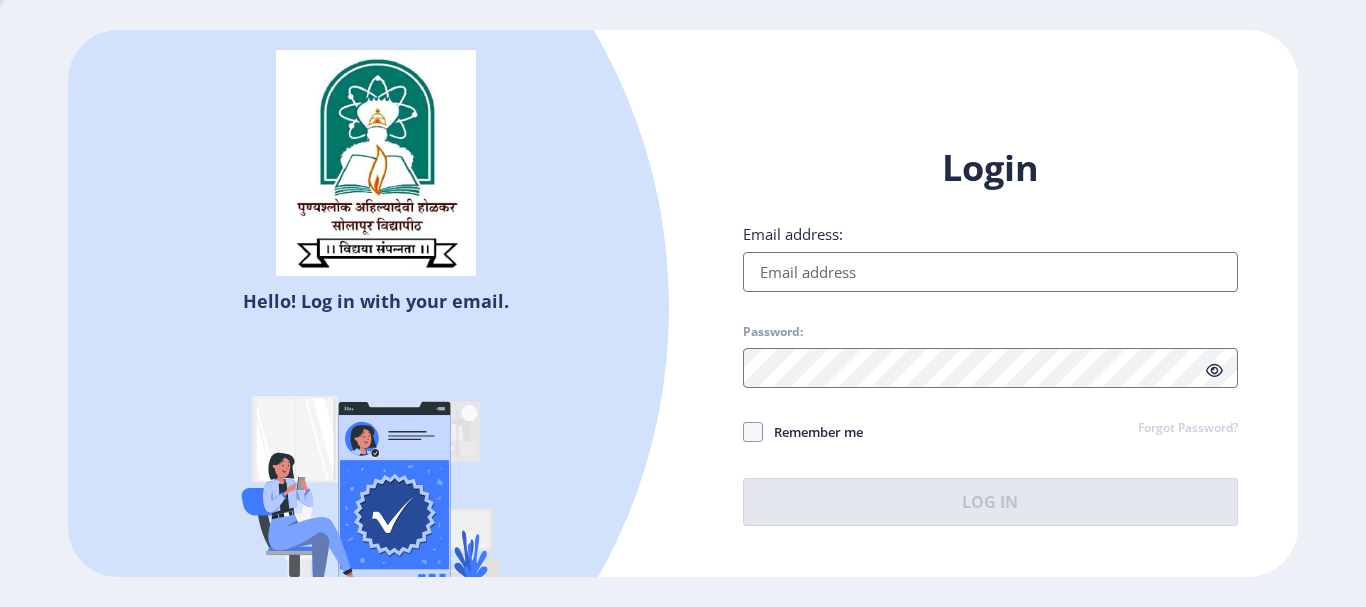 type on "[EMAIL_ADDRESS][DOMAIN_NAME]" 